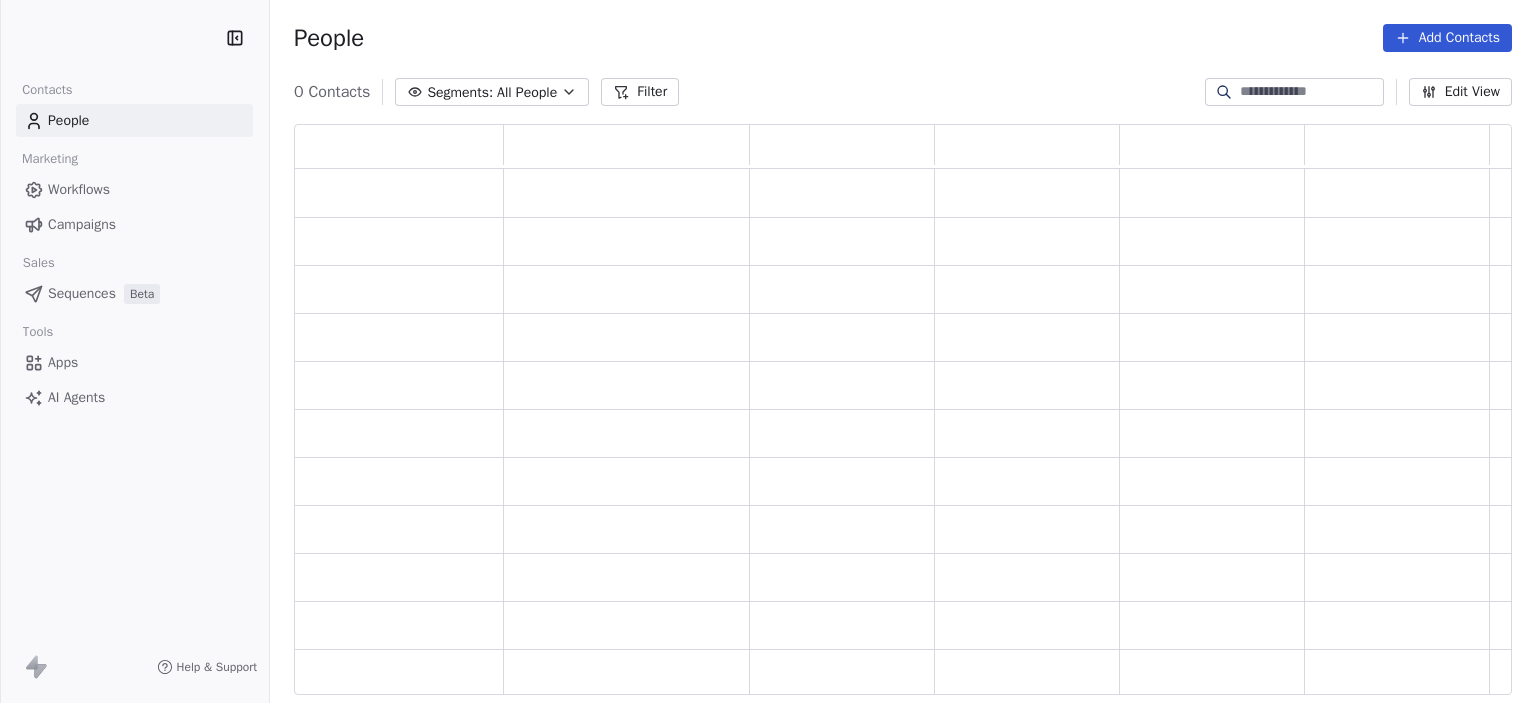 scroll, scrollTop: 0, scrollLeft: 0, axis: both 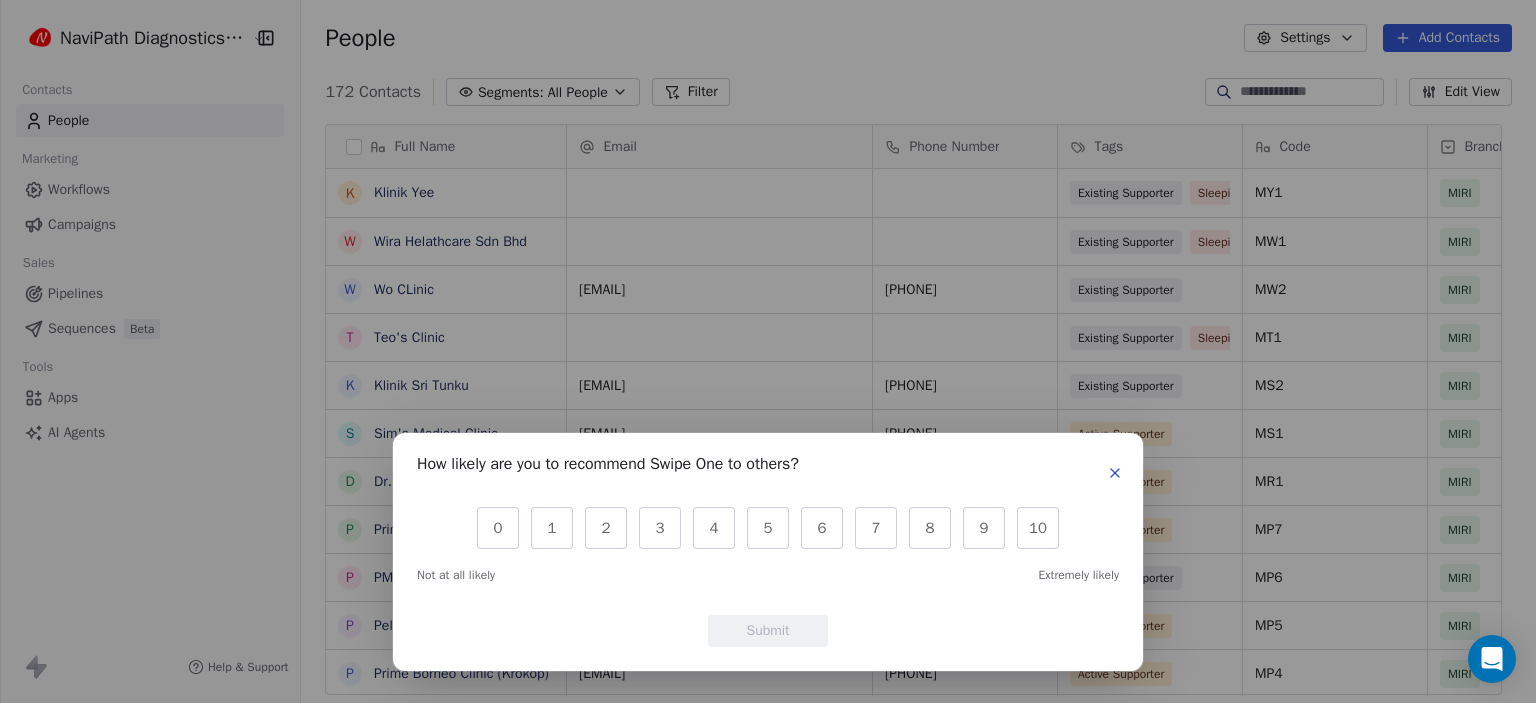 click 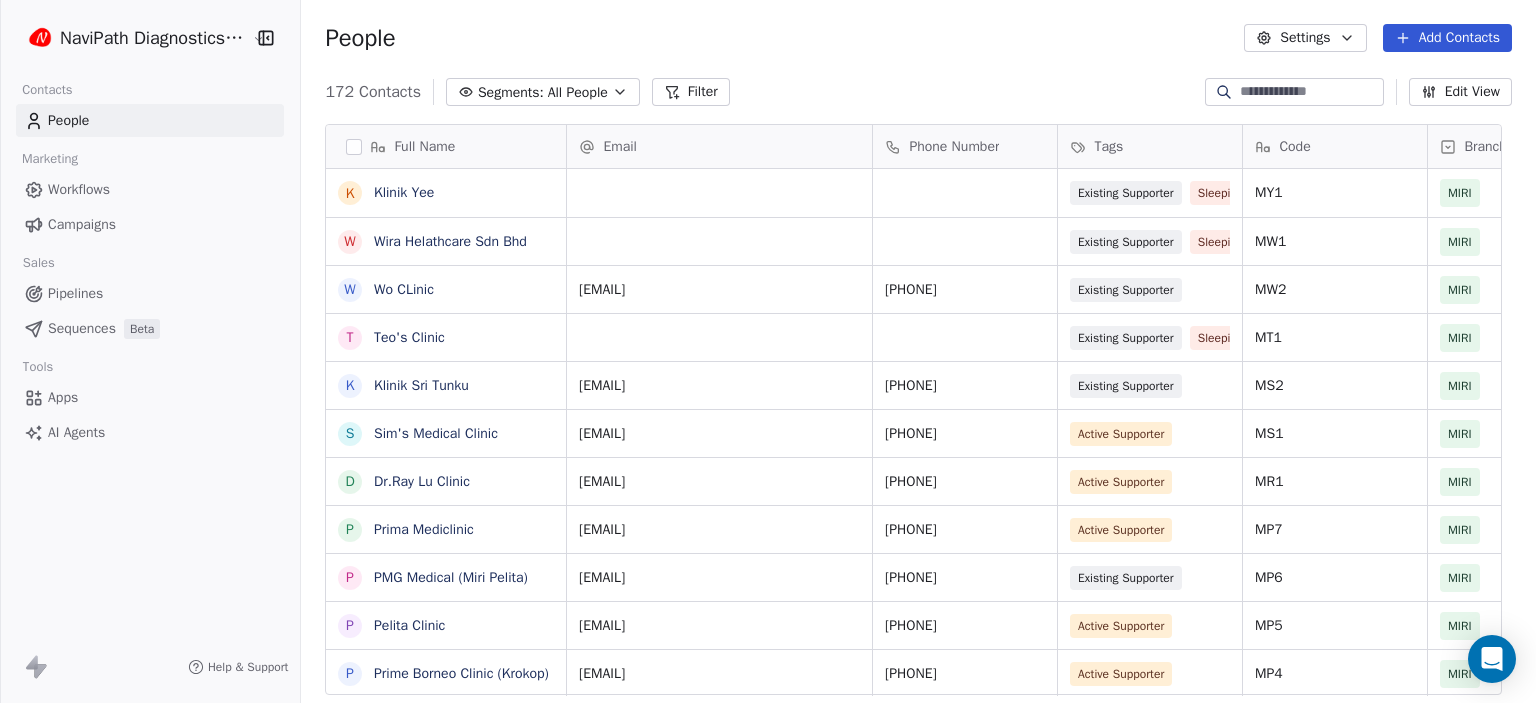 click on "Sequences" at bounding box center (82, 328) 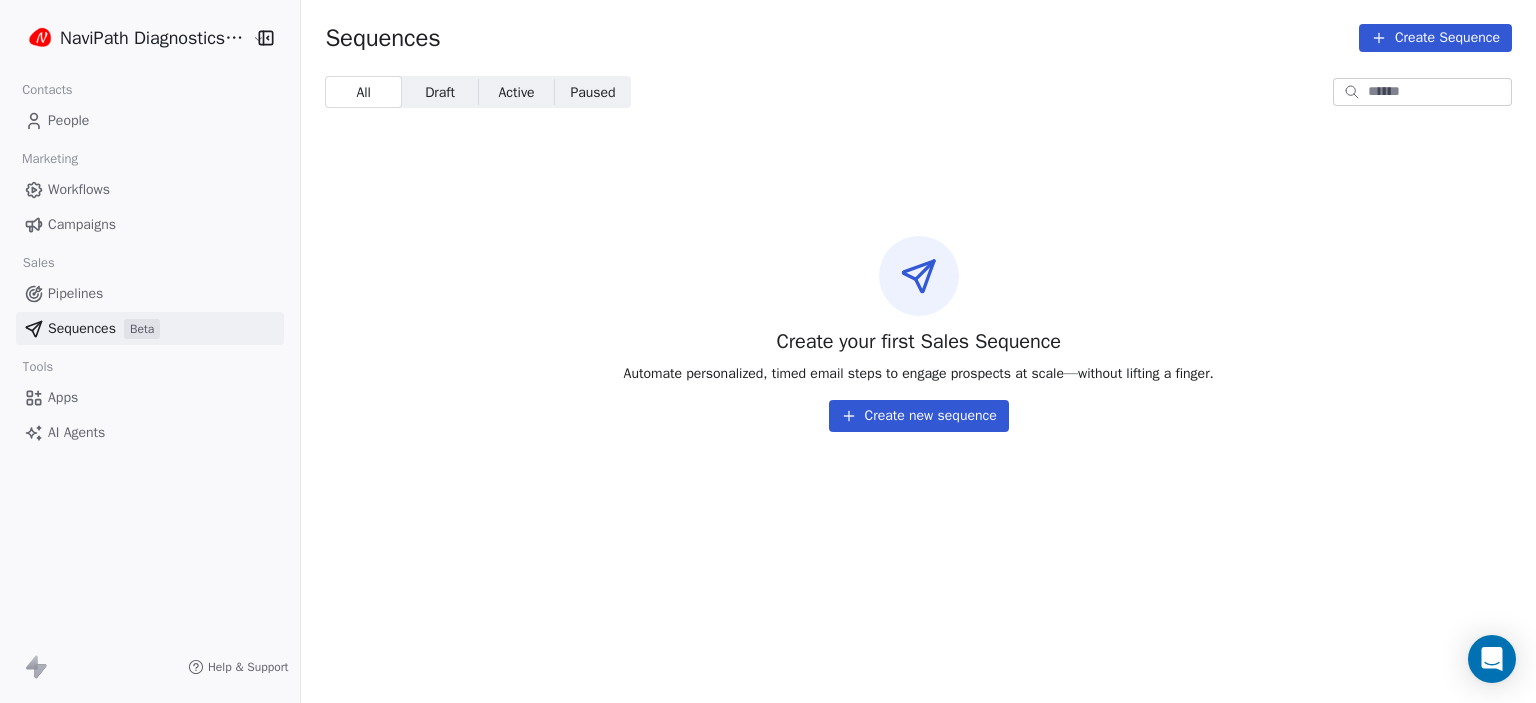 click on "Create new sequence" at bounding box center [919, 416] 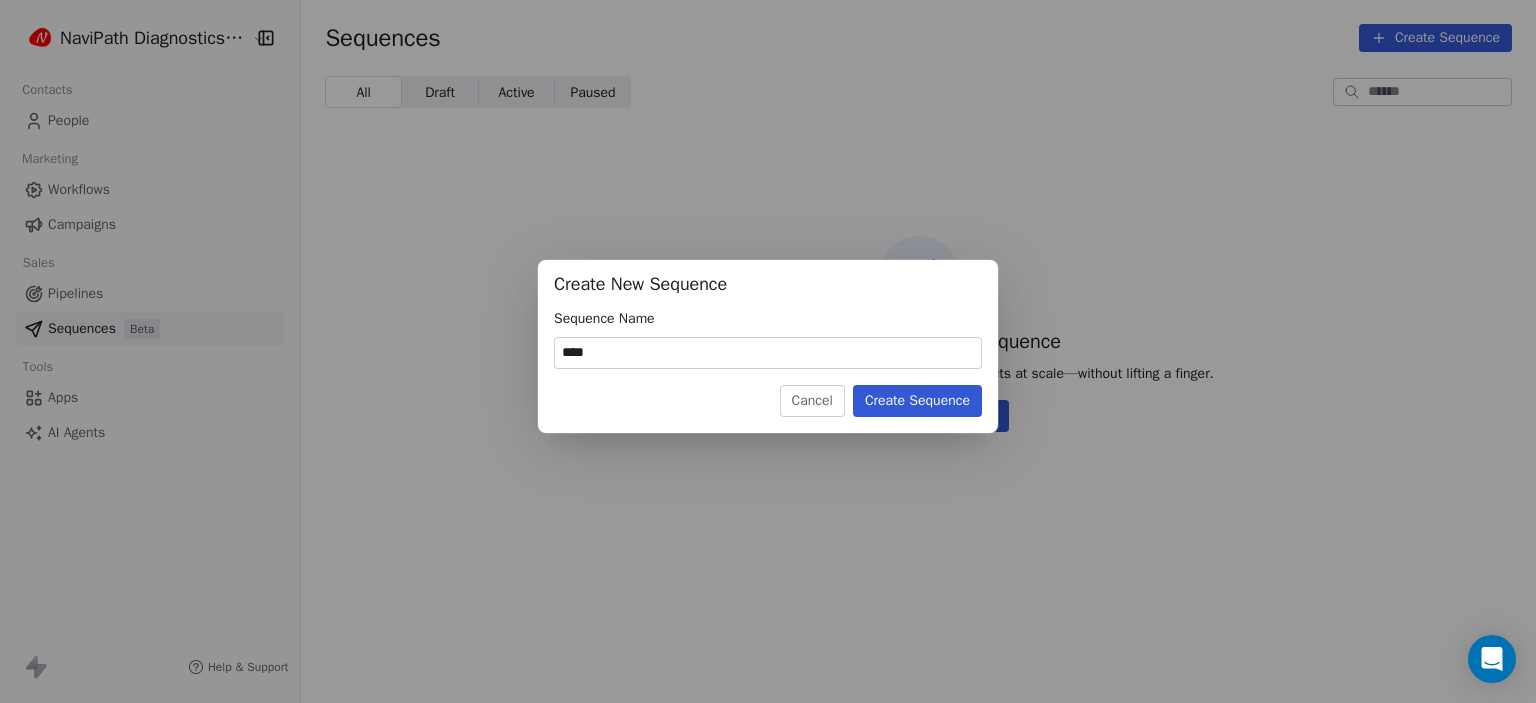 type on "****" 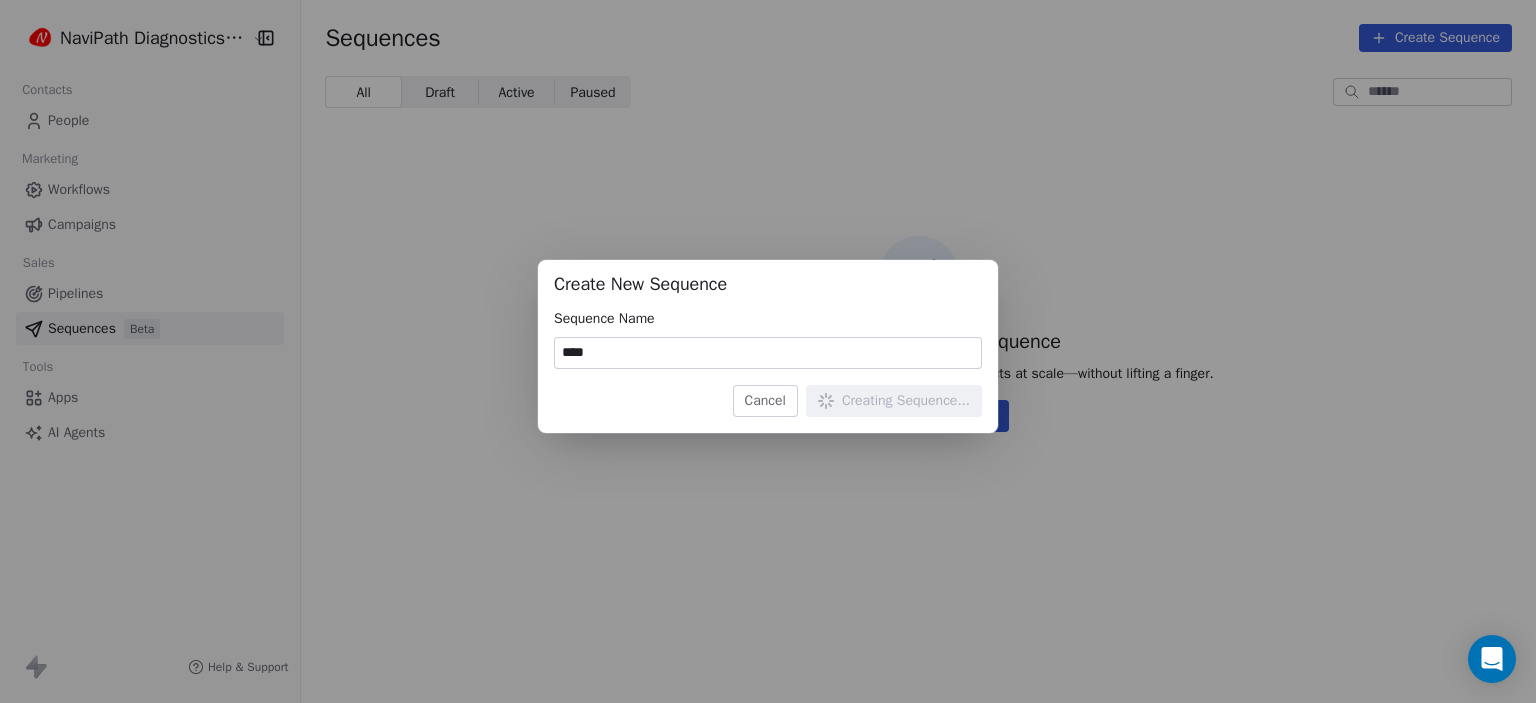 type 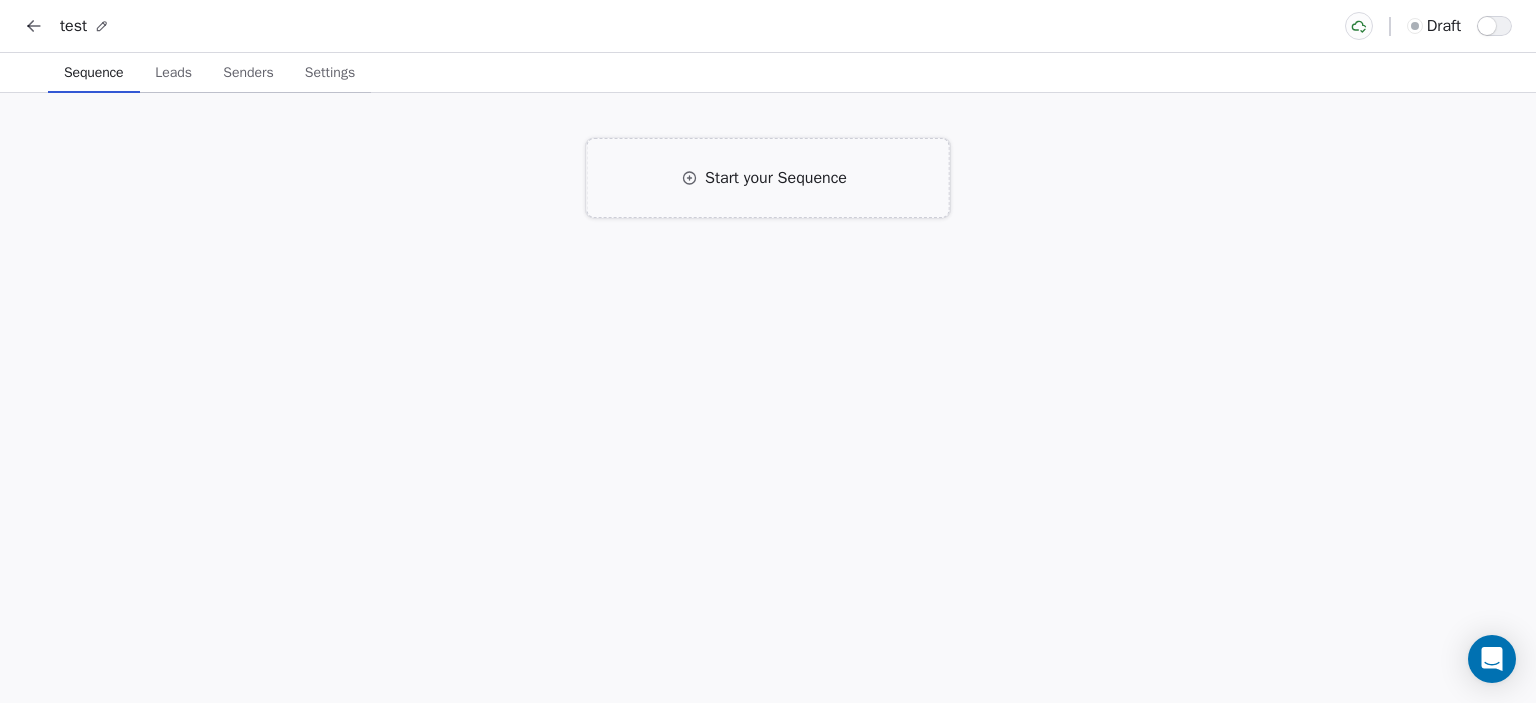 click 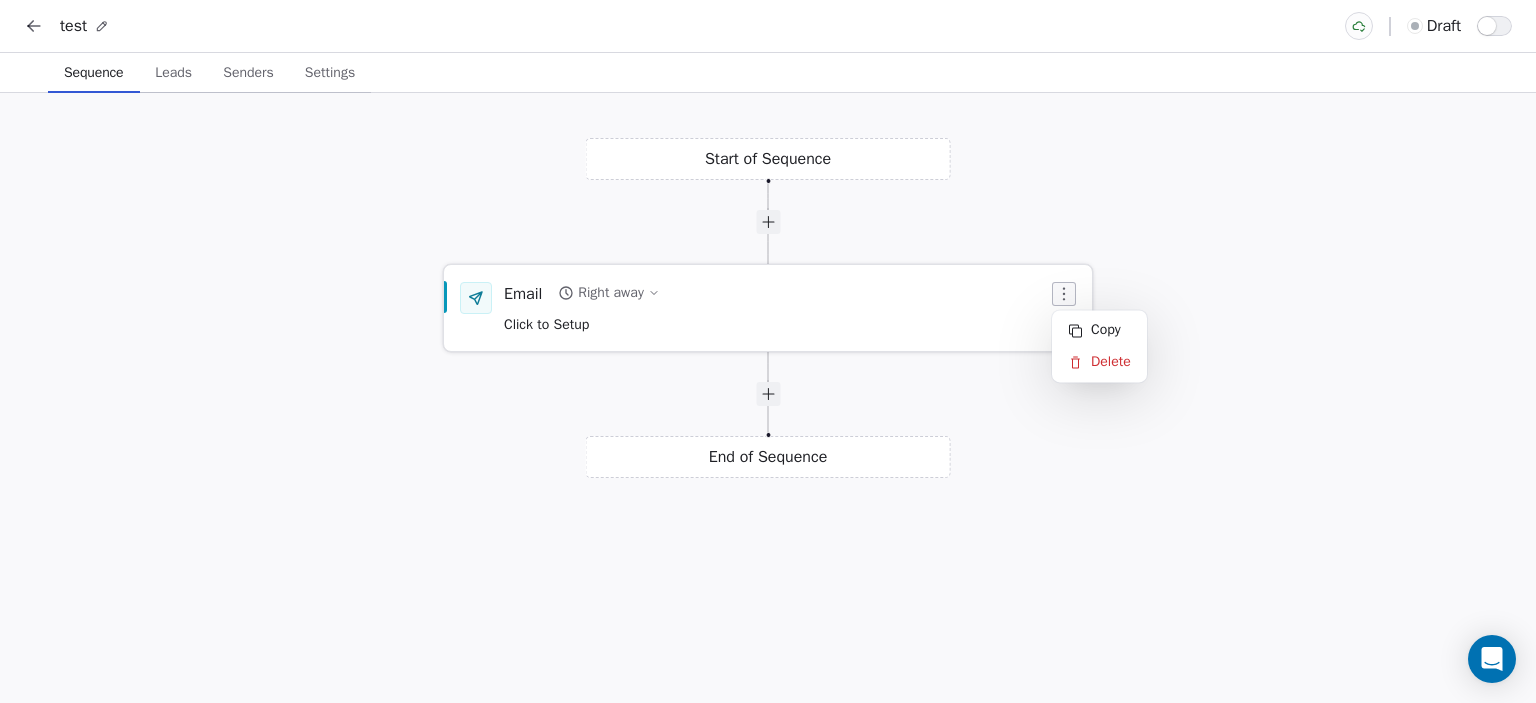 click at bounding box center (1064, 294) 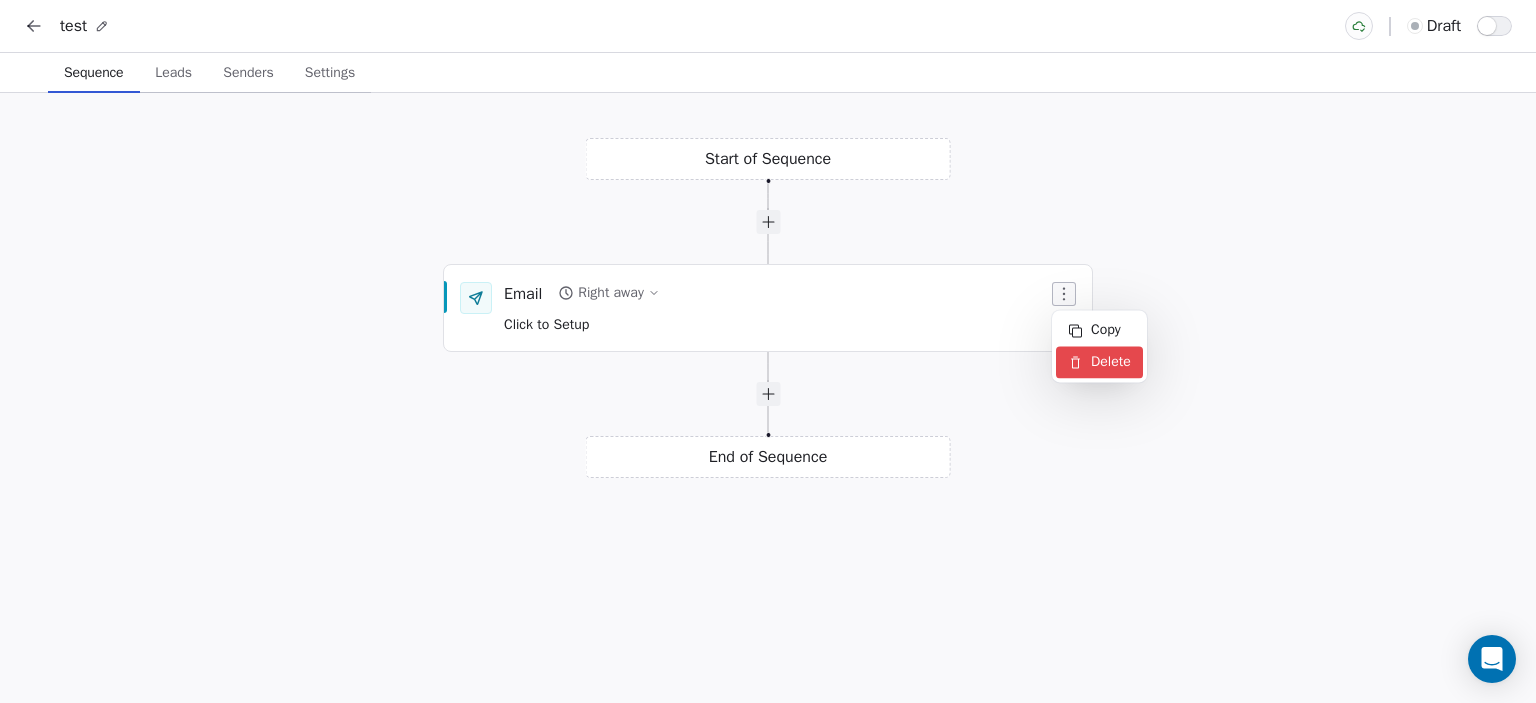 click on "Delete" at bounding box center [1099, 362] 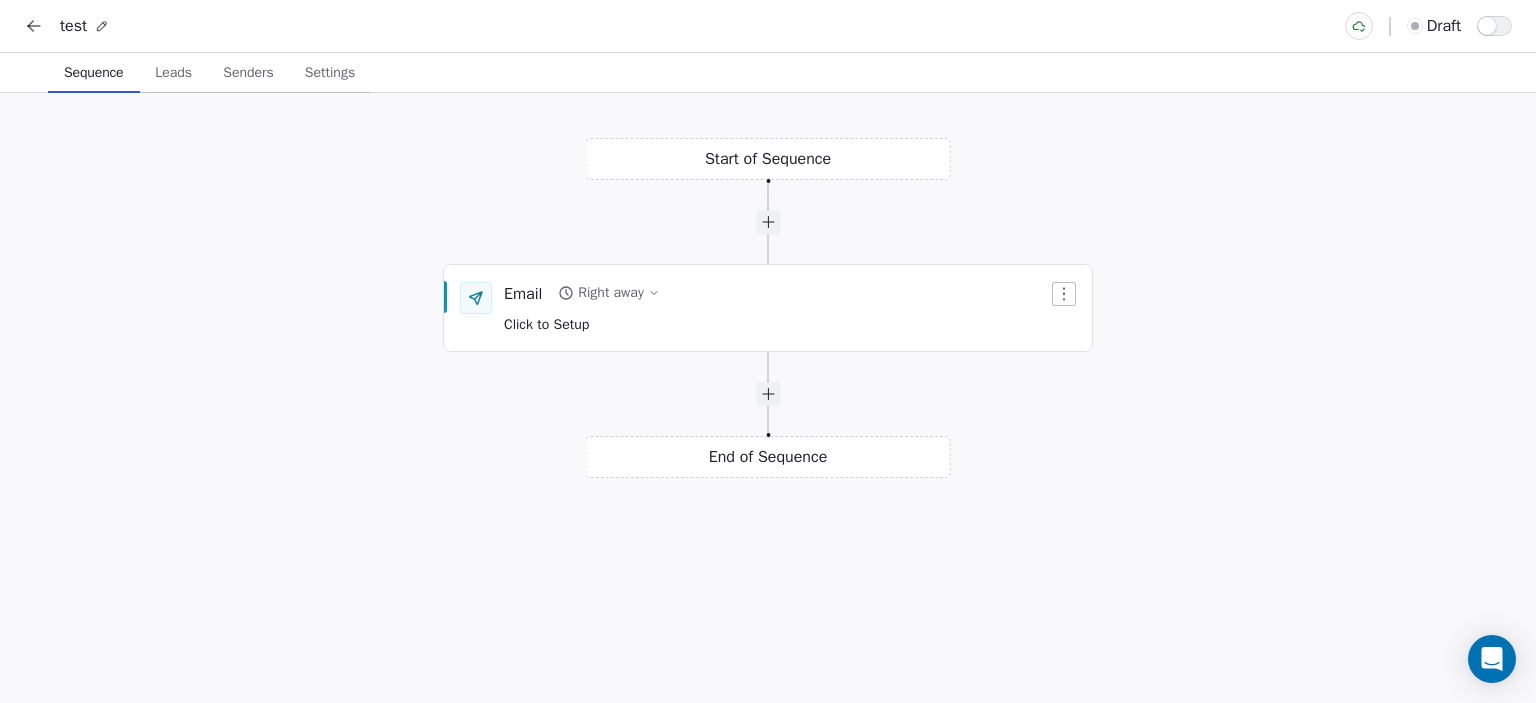 click on "Leads" at bounding box center (173, 73) 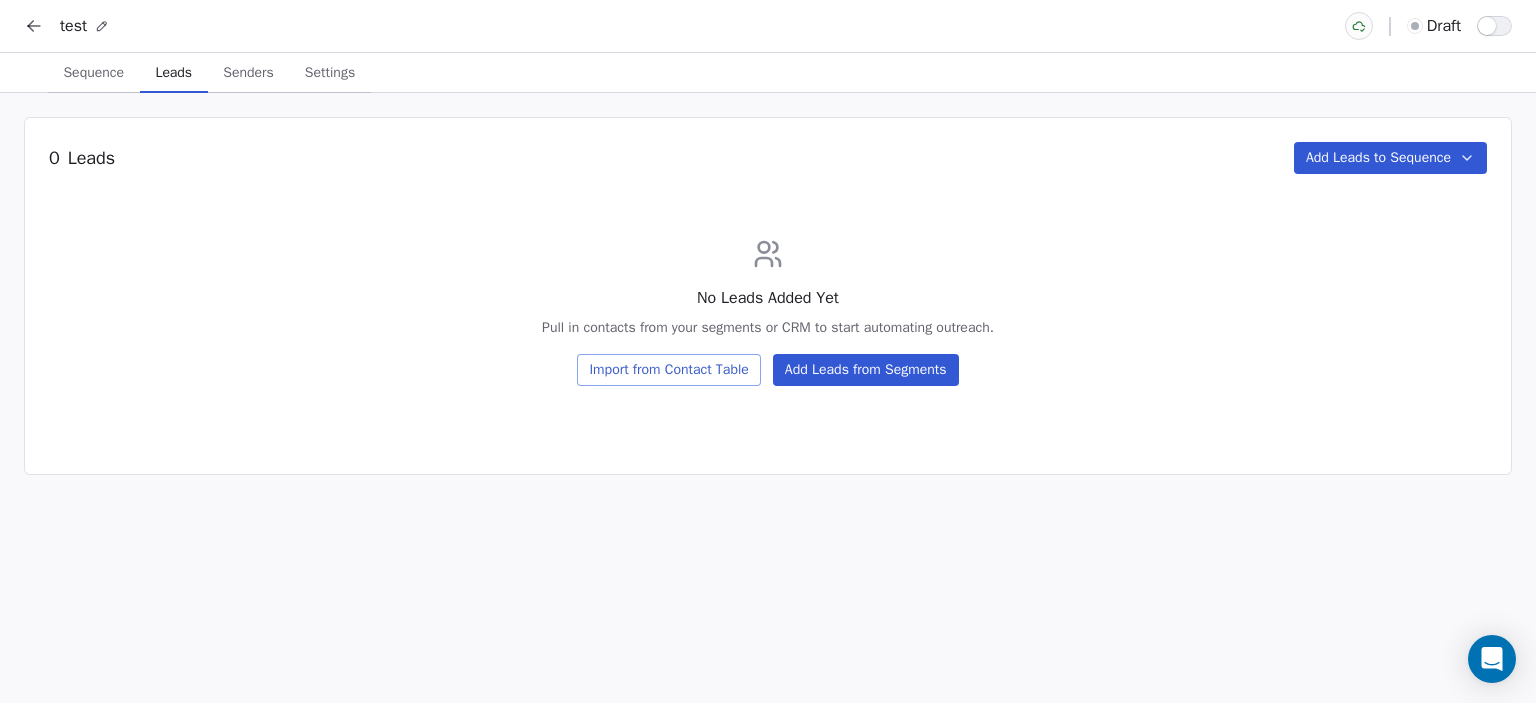 click on "Leads" at bounding box center (174, 73) 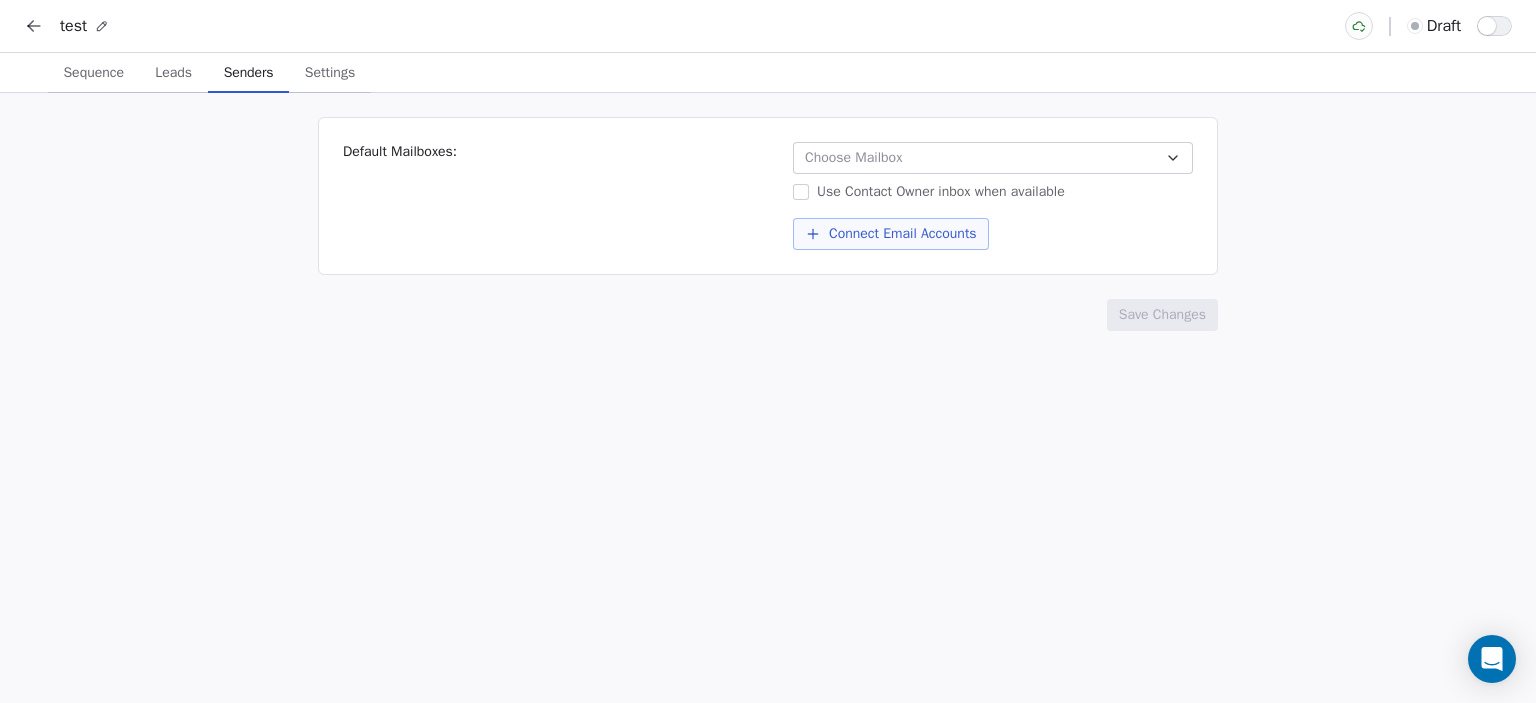 click on "Senders" at bounding box center (249, 73) 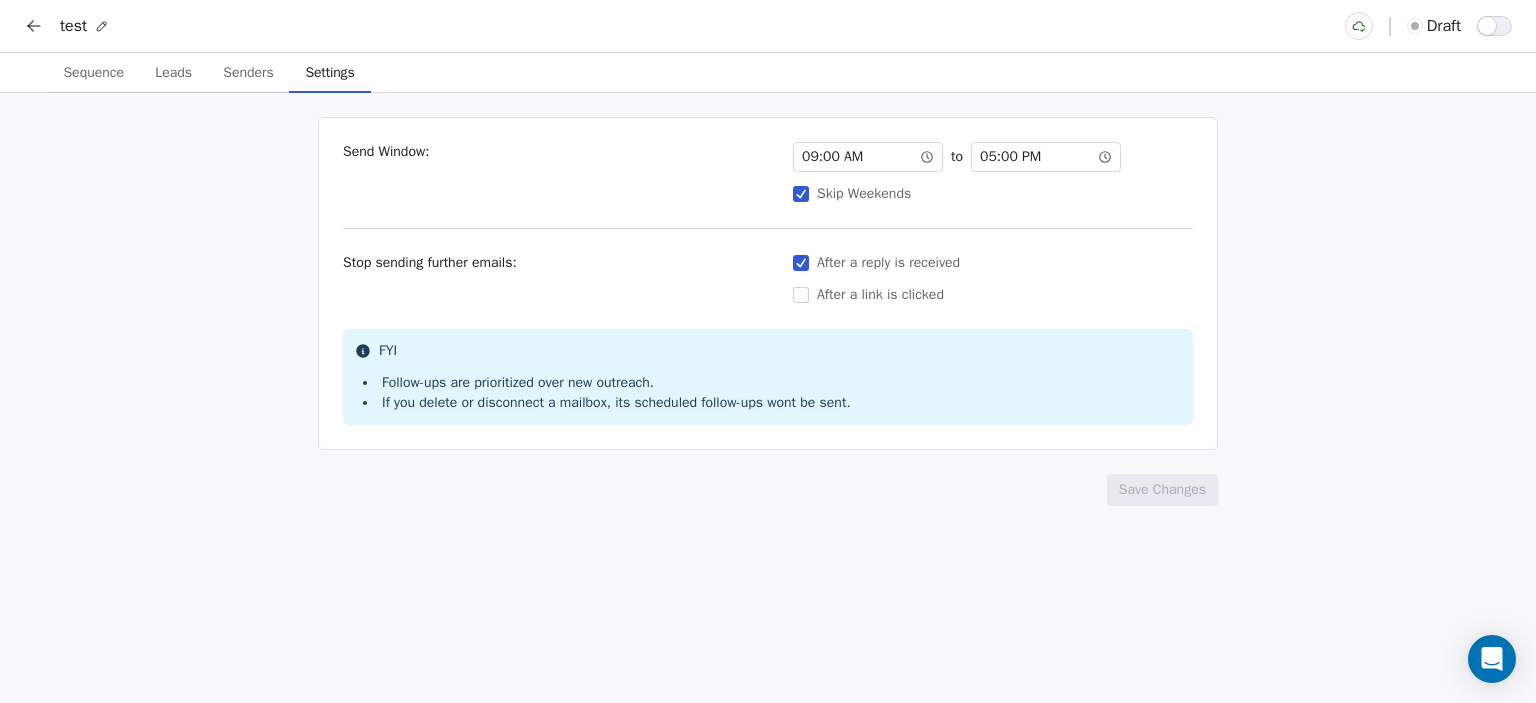 click on "Settings" at bounding box center (329, 73) 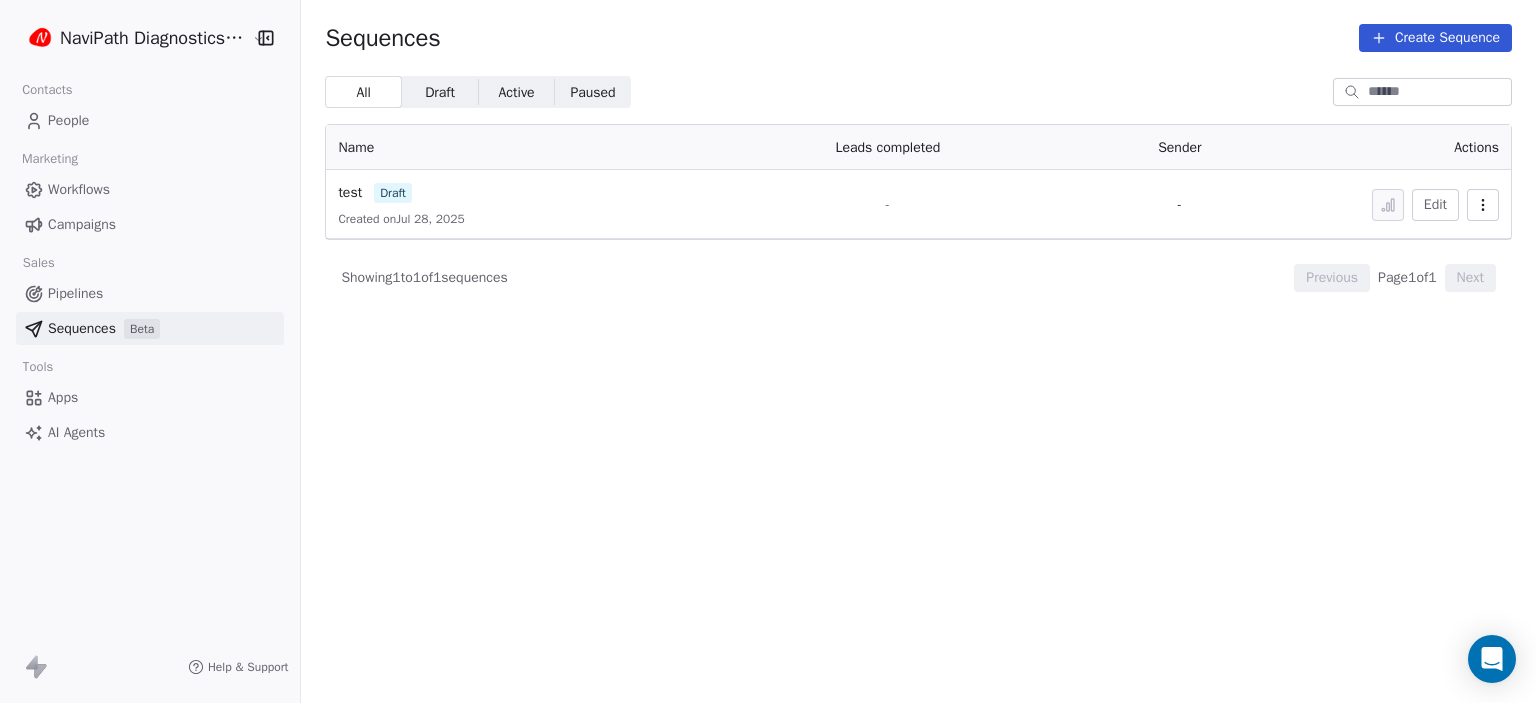 click on "Pipelines" at bounding box center [75, 293] 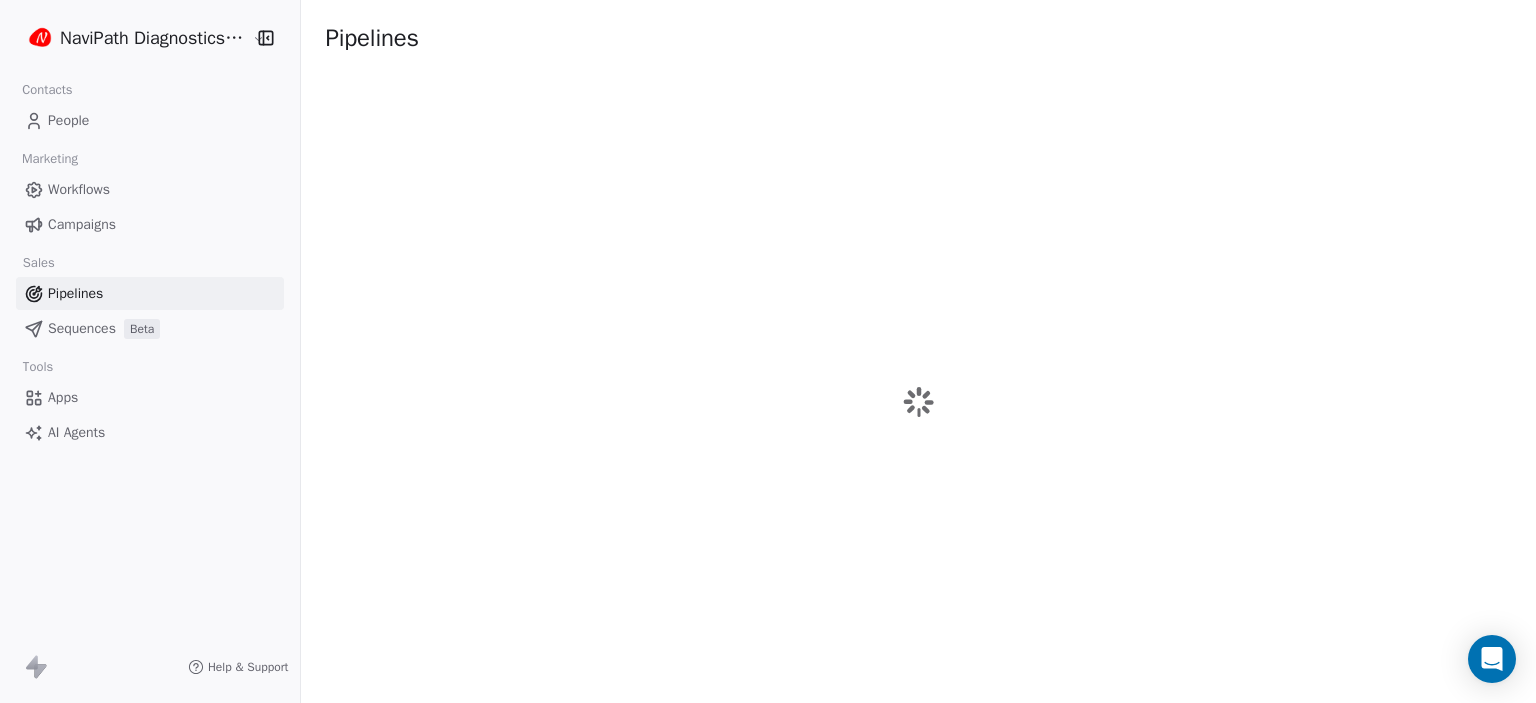 click on "Pipelines" at bounding box center (75, 293) 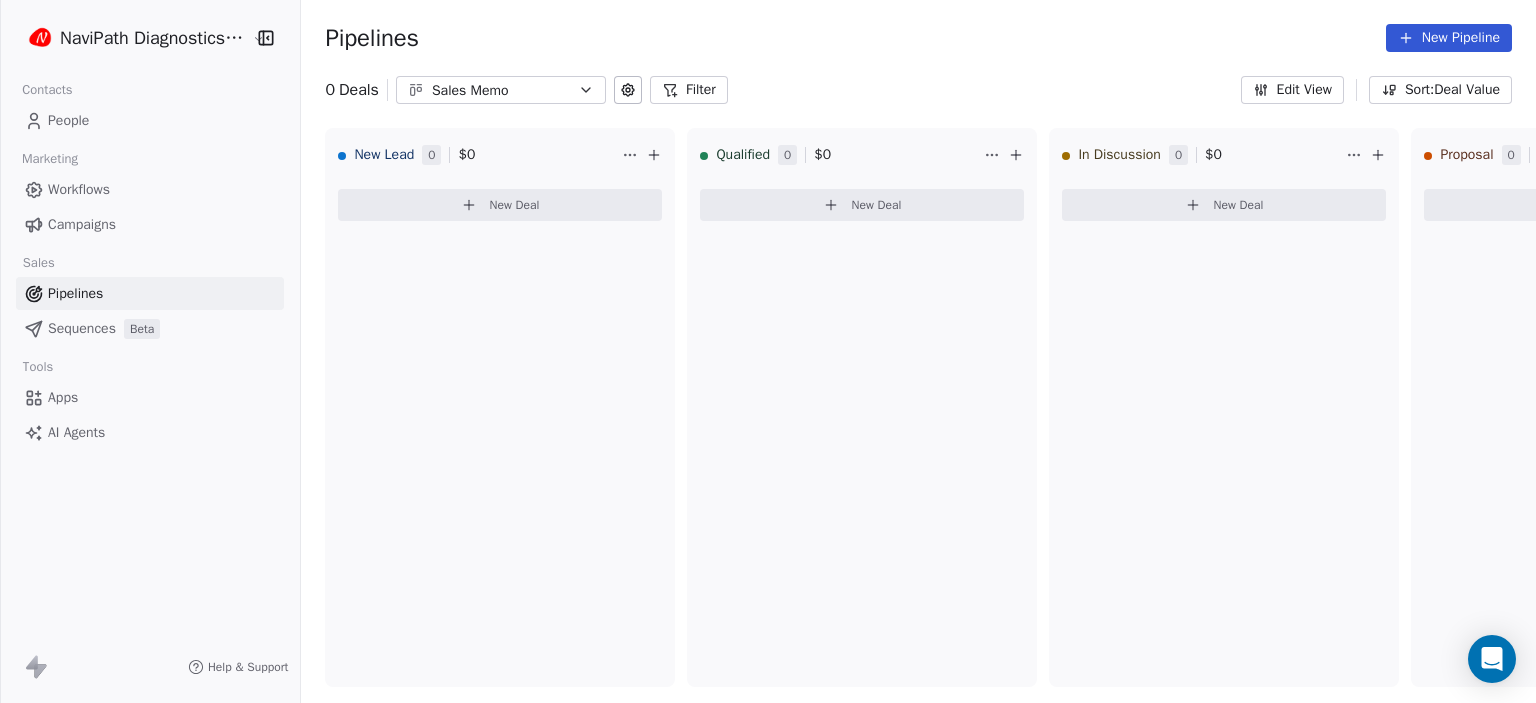 click on "Apps" at bounding box center [63, 397] 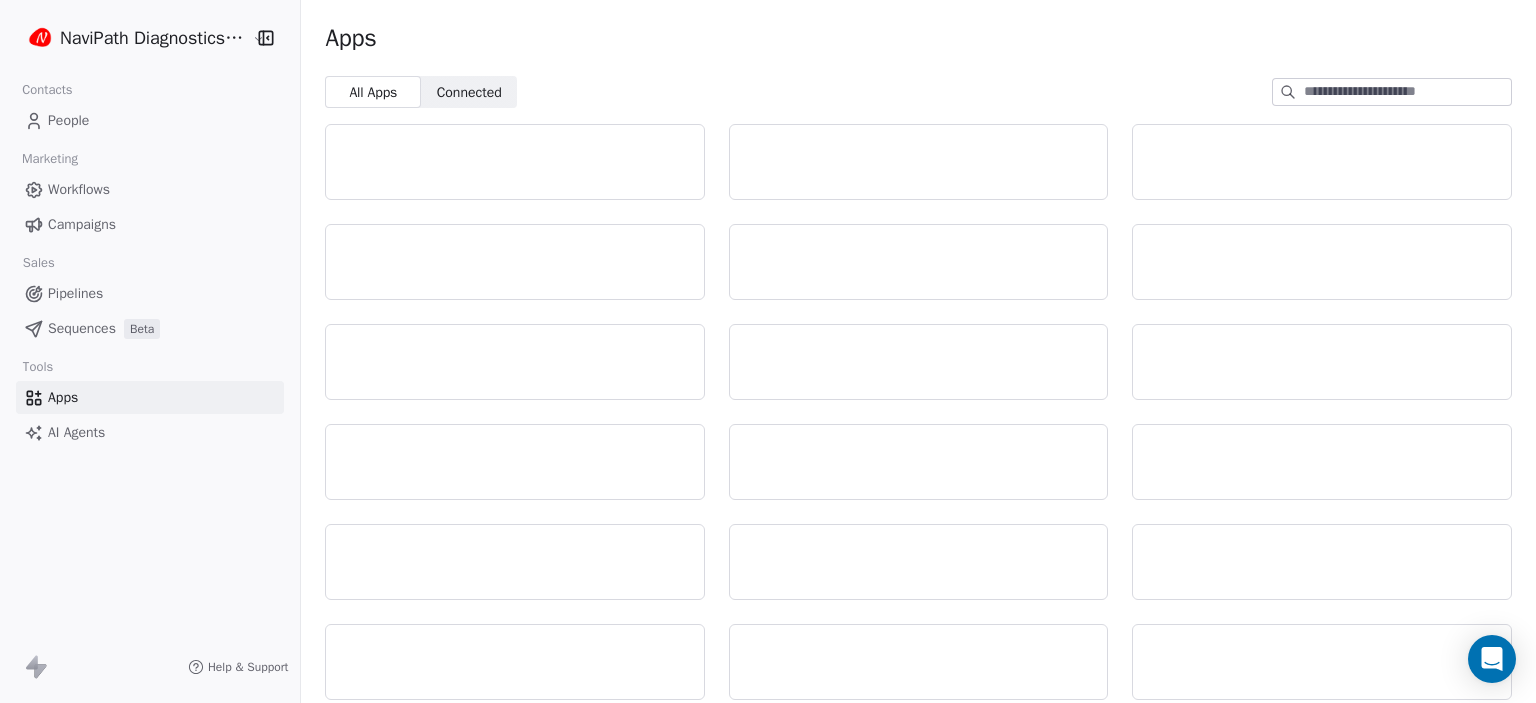 click on "Apps" at bounding box center (63, 397) 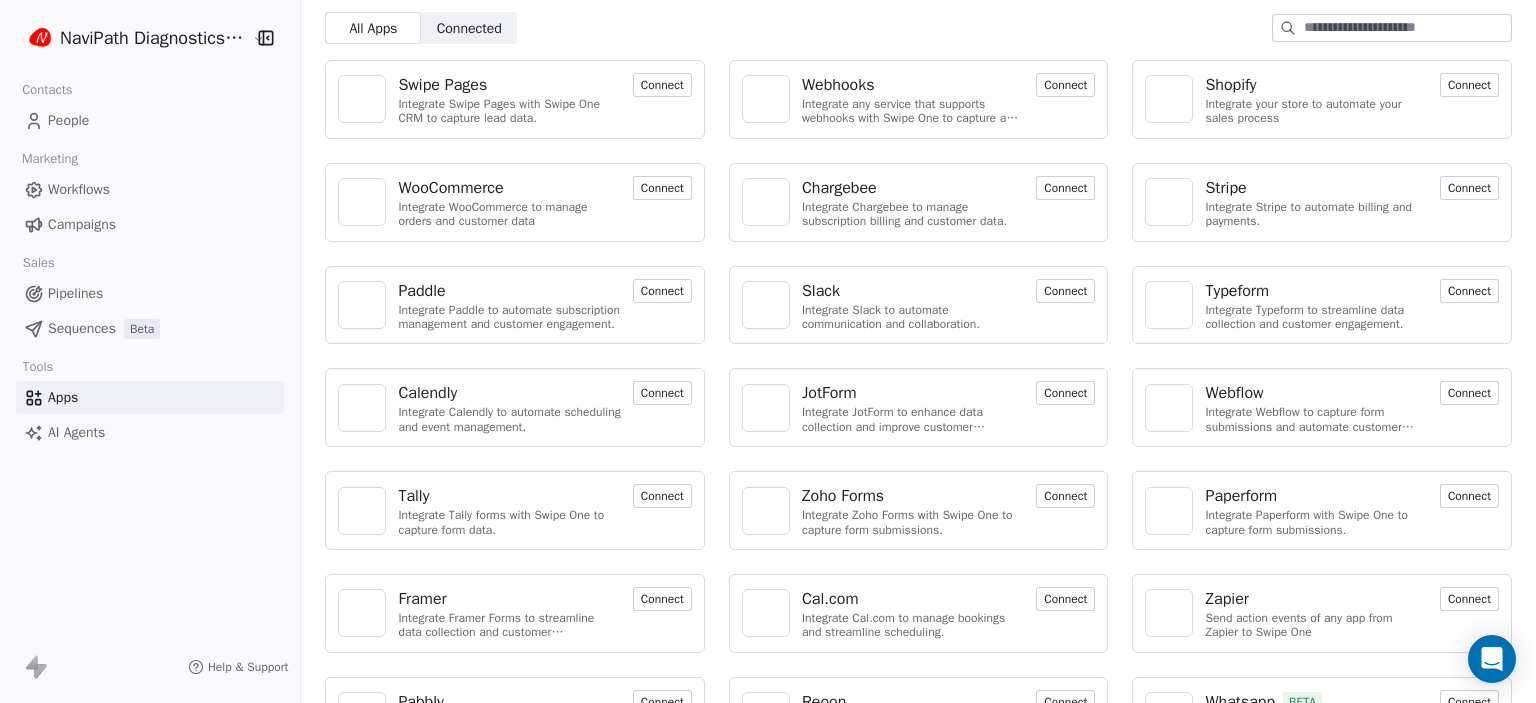 scroll, scrollTop: 129, scrollLeft: 0, axis: vertical 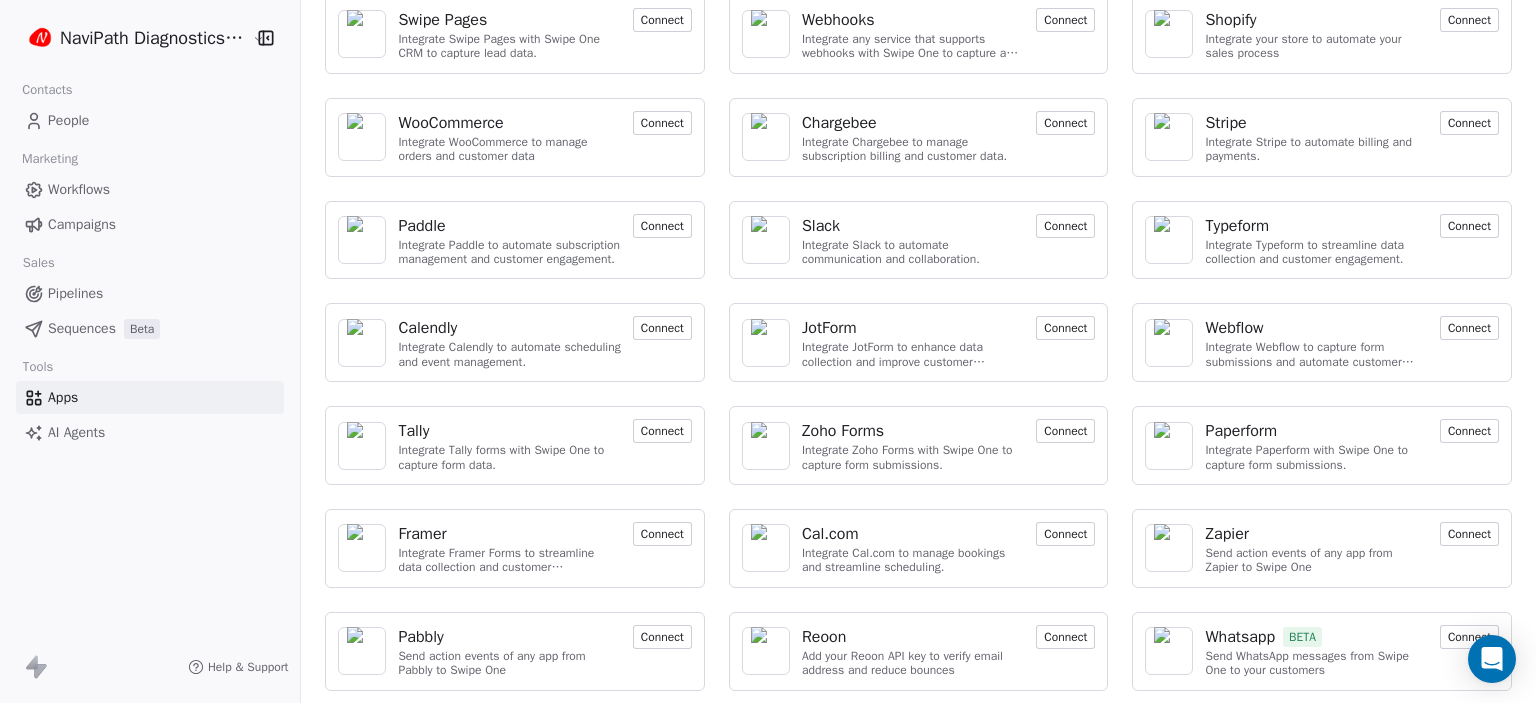 click on "Workflows" at bounding box center [79, 189] 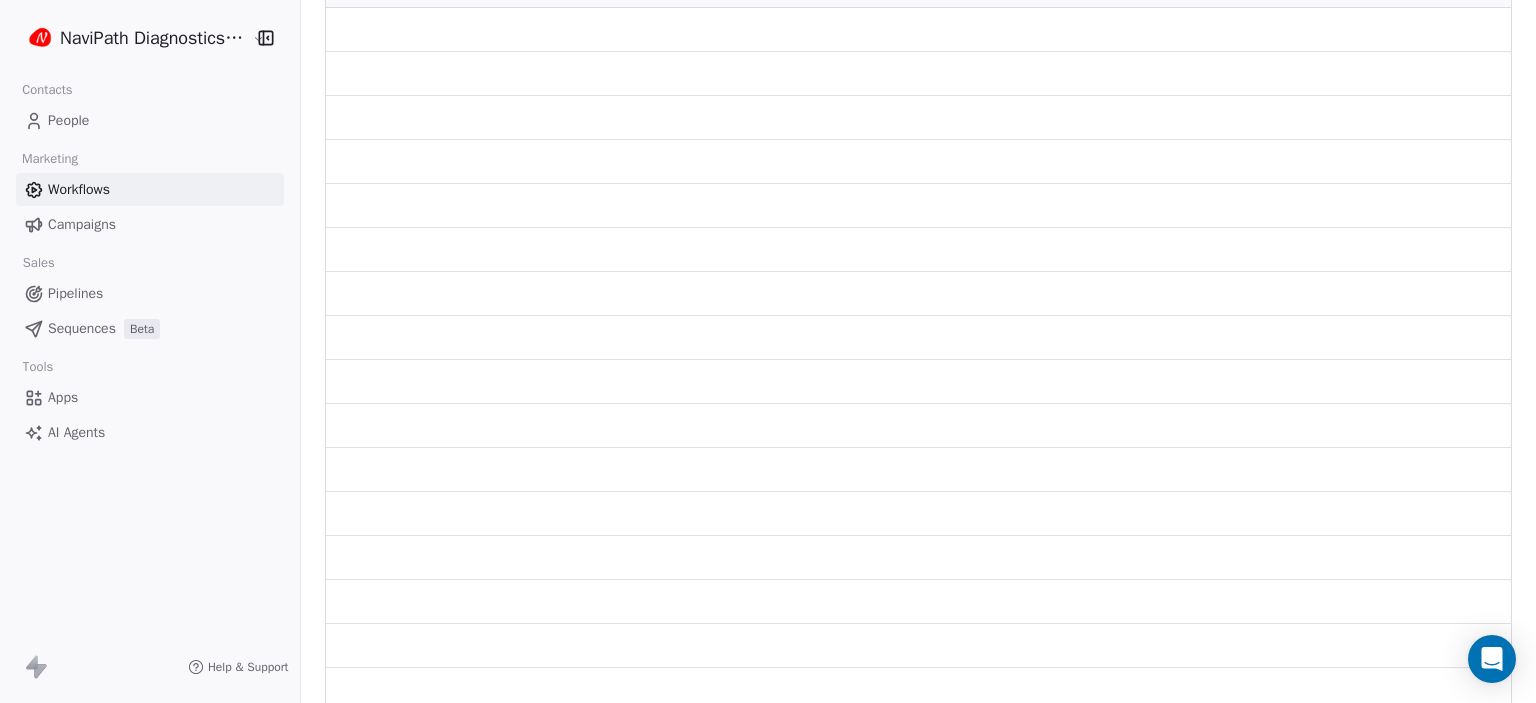 scroll, scrollTop: 0, scrollLeft: 0, axis: both 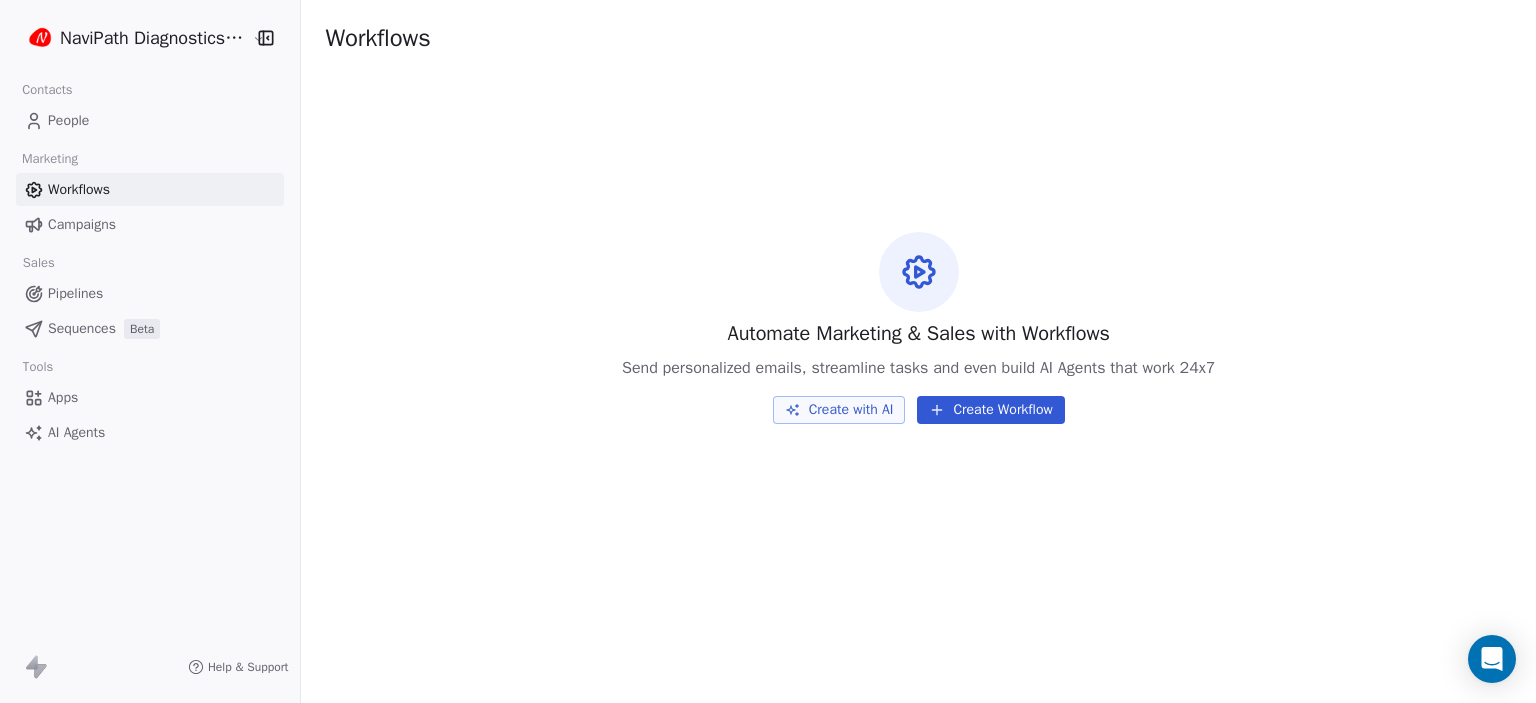 click on "Workflows" at bounding box center (79, 189) 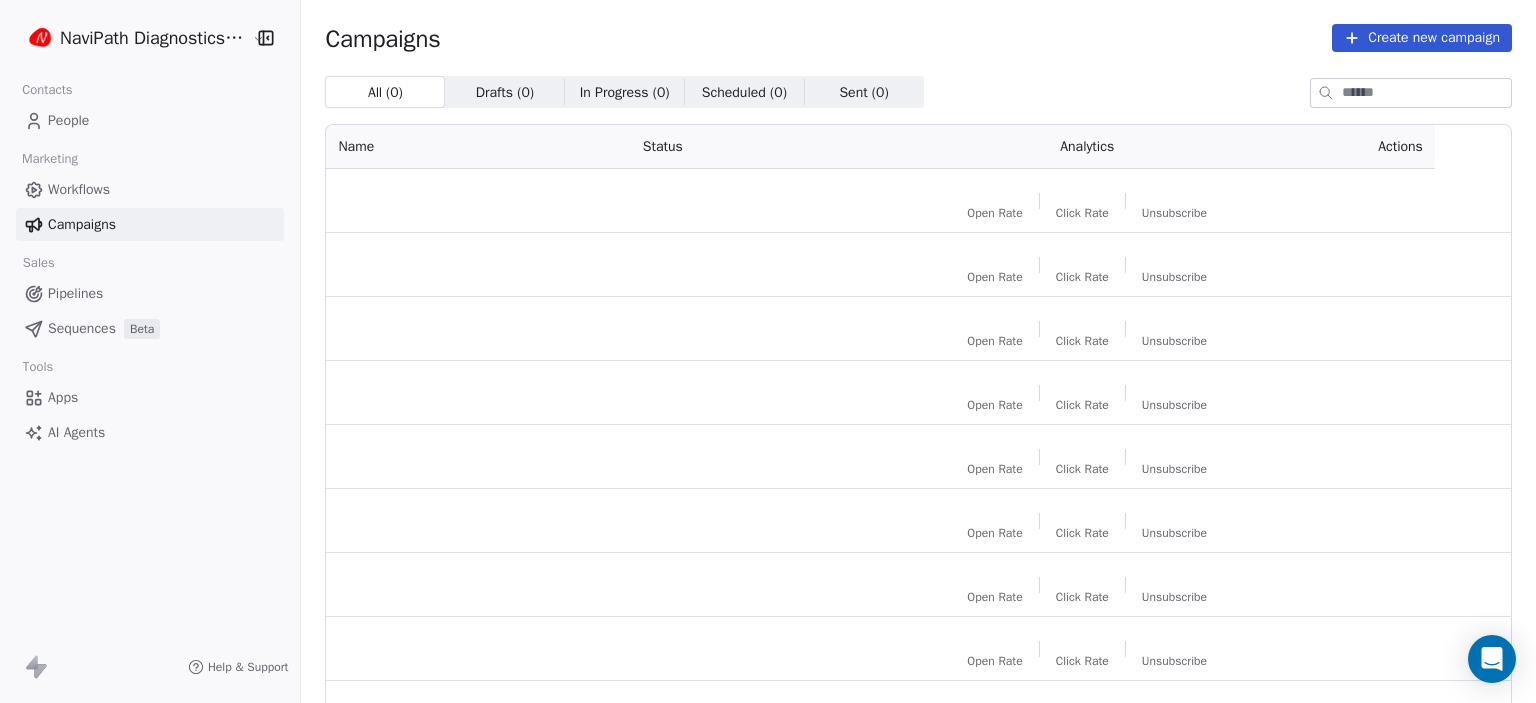 click on "Campaigns" at bounding box center [82, 224] 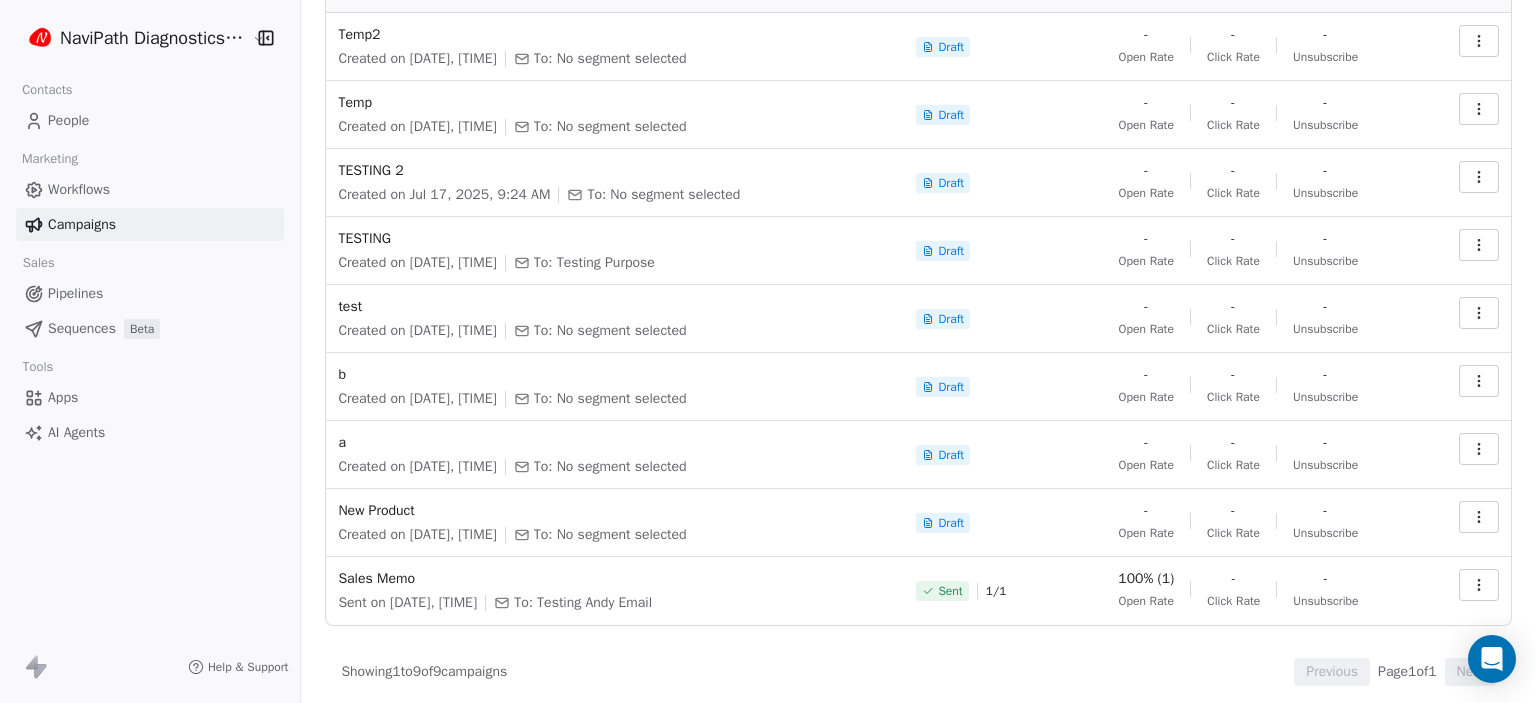 scroll, scrollTop: 162, scrollLeft: 0, axis: vertical 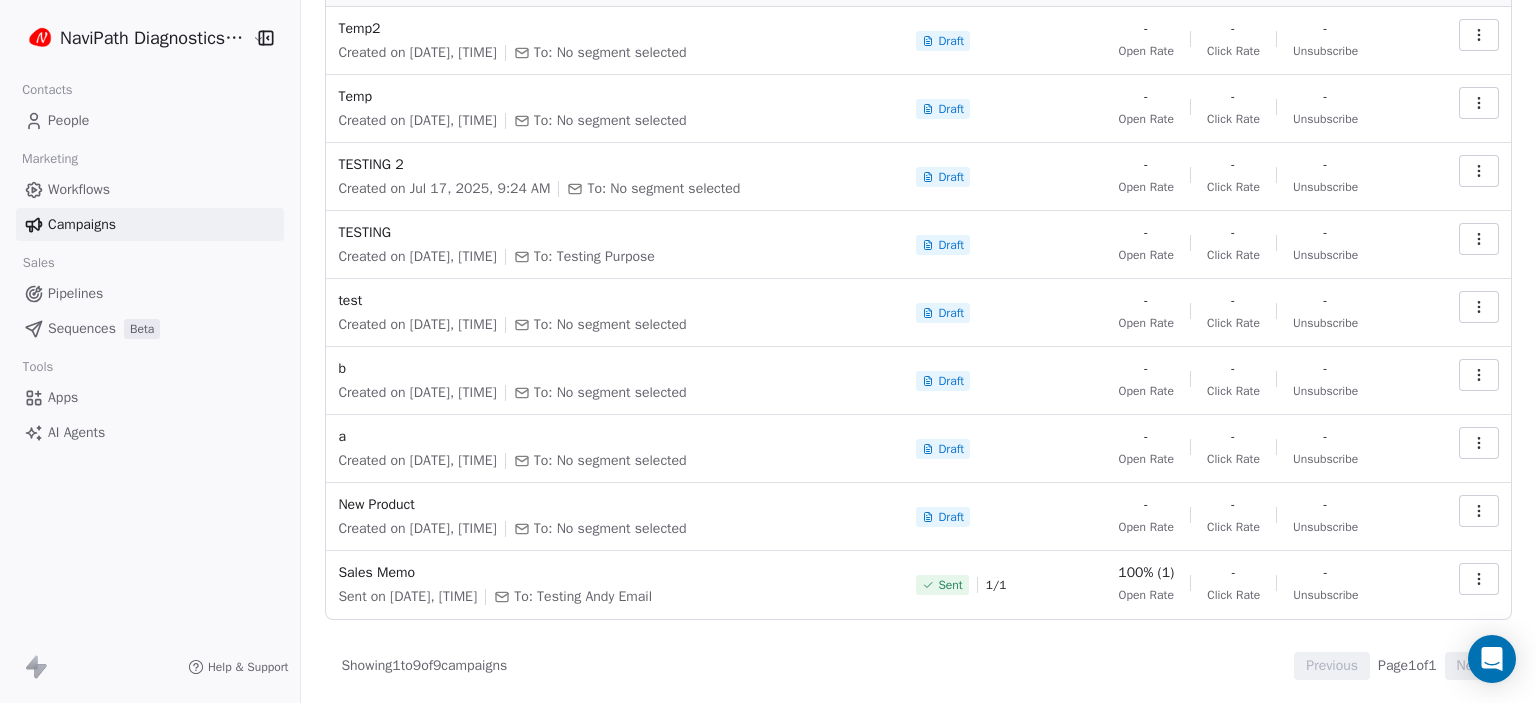 click 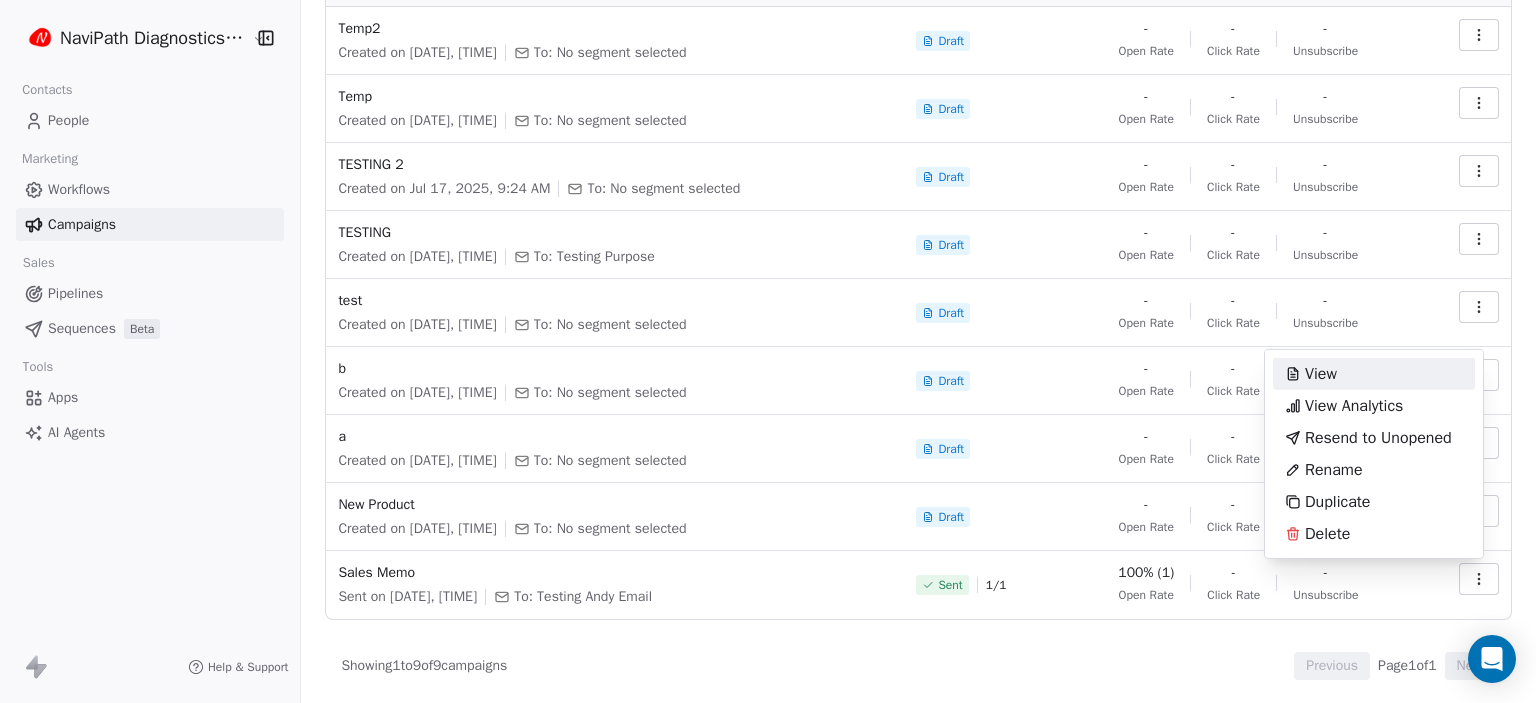 click on "View" at bounding box center [1321, 374] 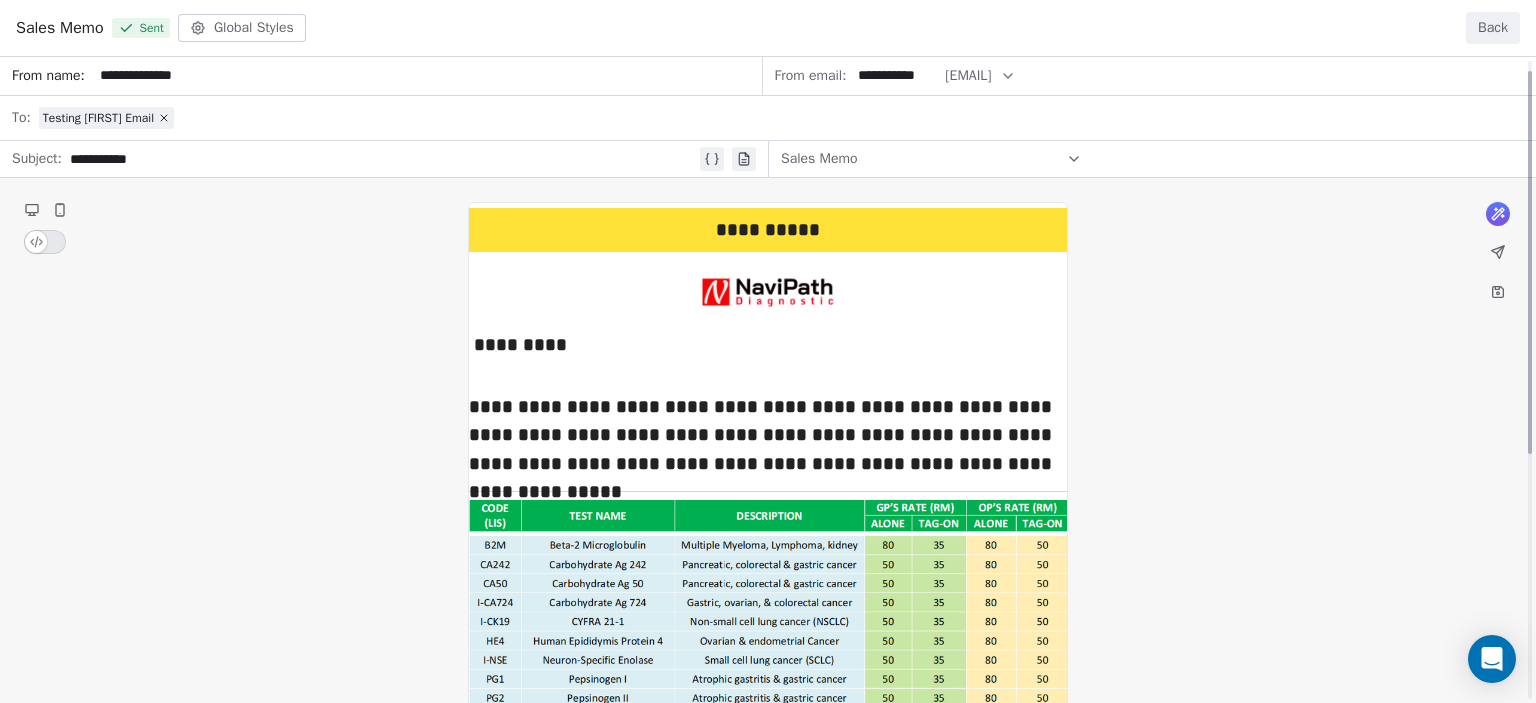 scroll, scrollTop: 0, scrollLeft: 0, axis: both 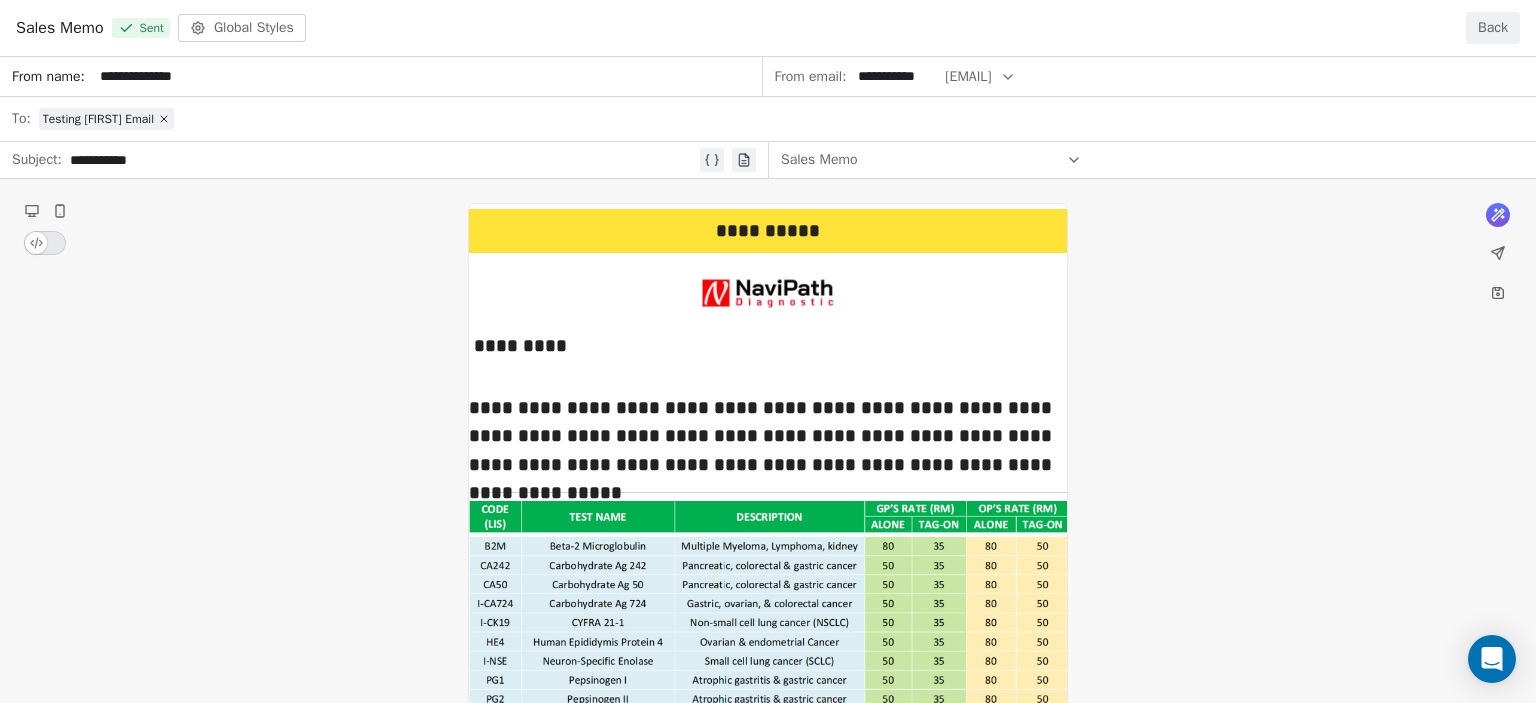 click on "**********" at bounding box center (768, 574) 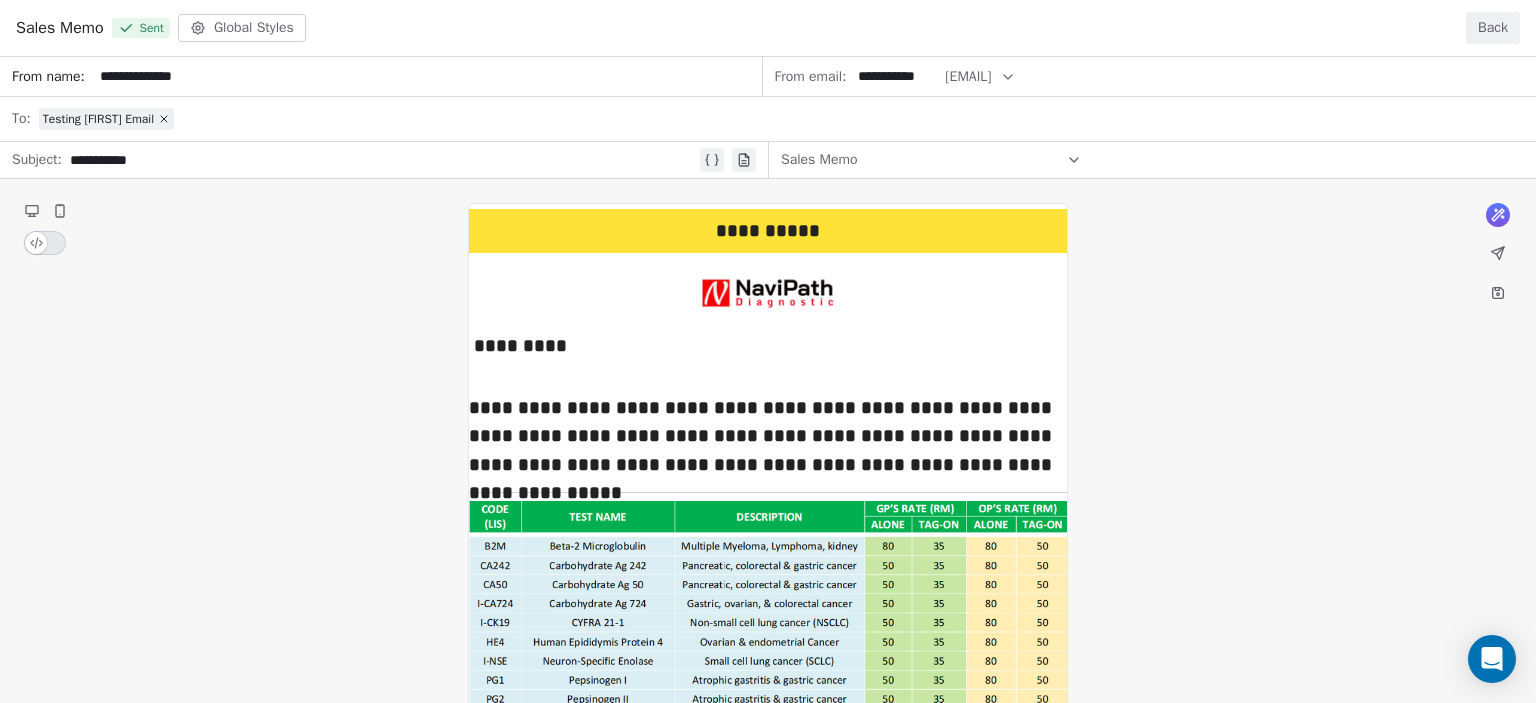 click on "**********" at bounding box center [768, 574] 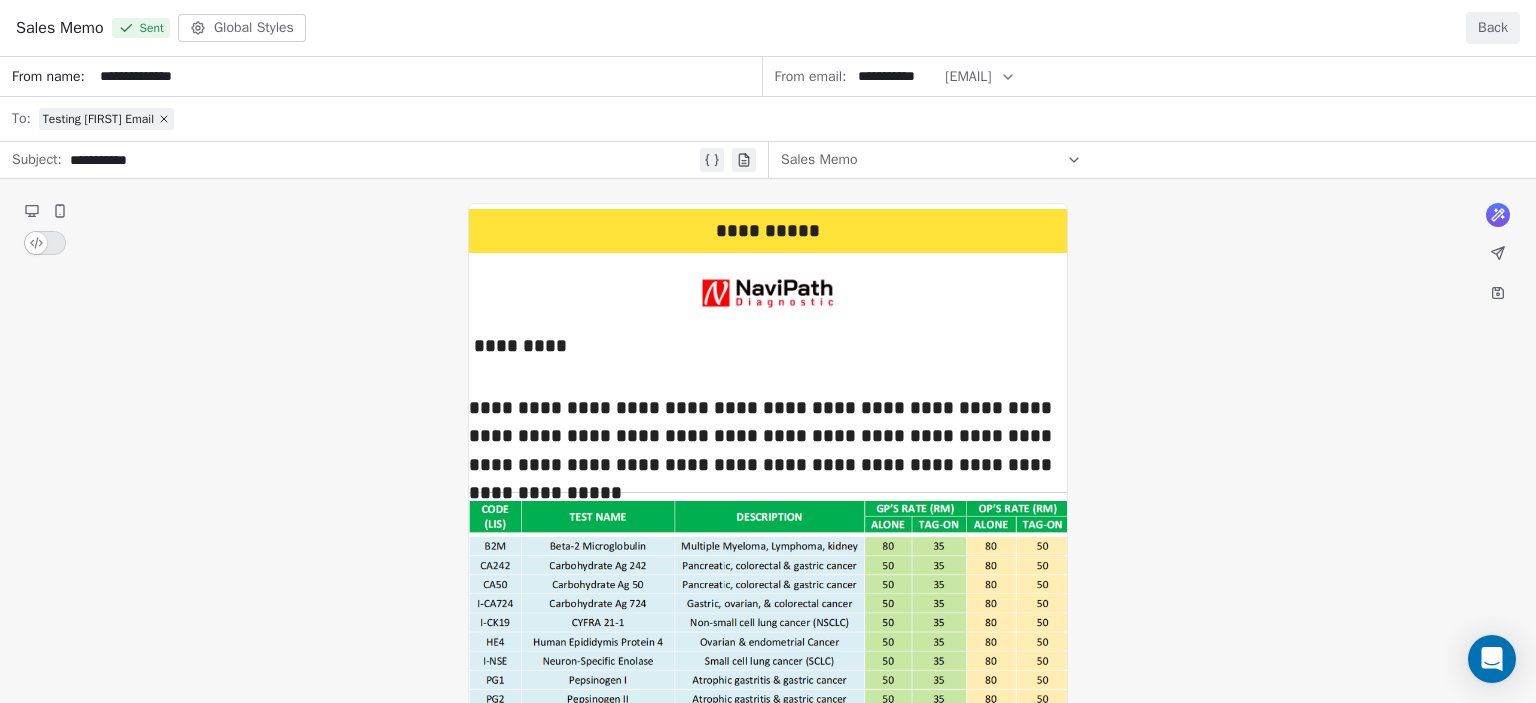 click on "**********" at bounding box center (768, 574) 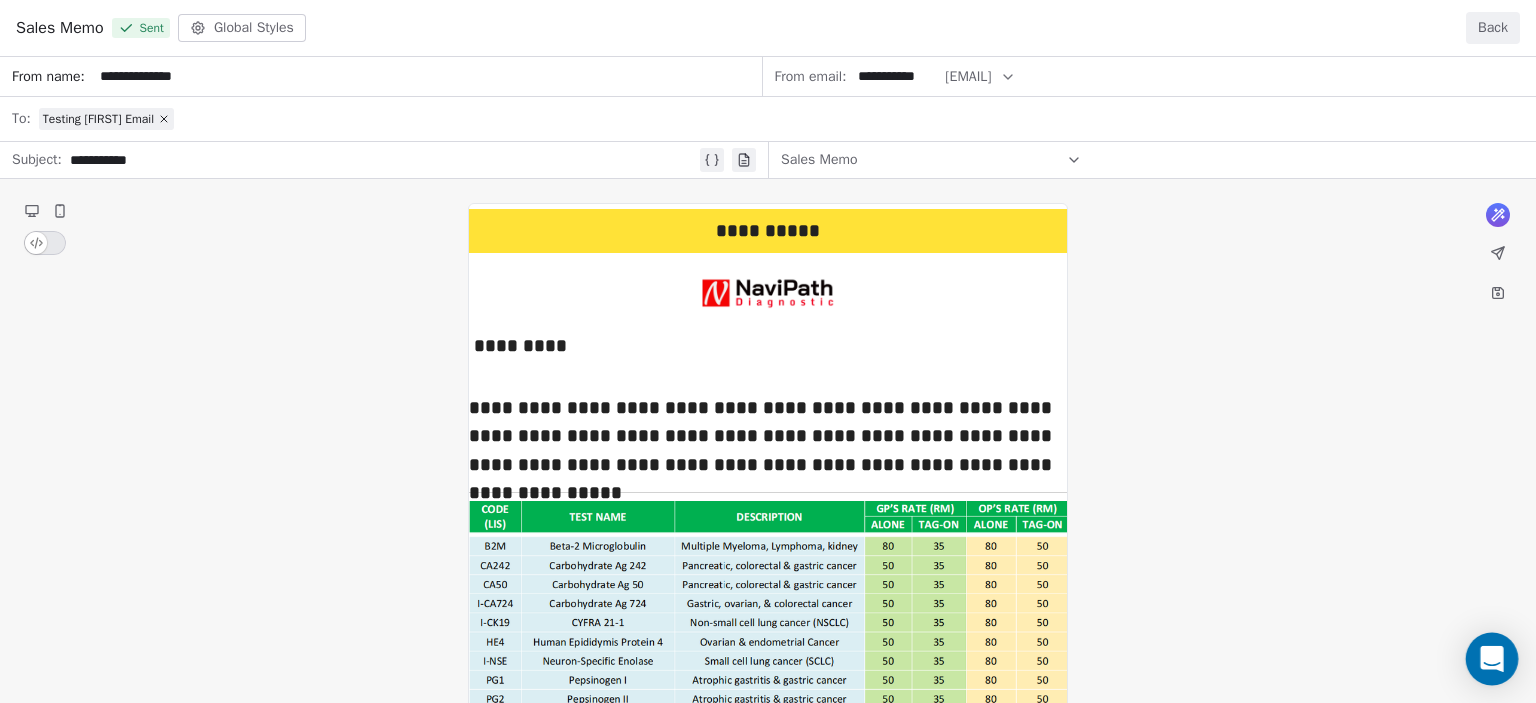 click at bounding box center (1492, 659) 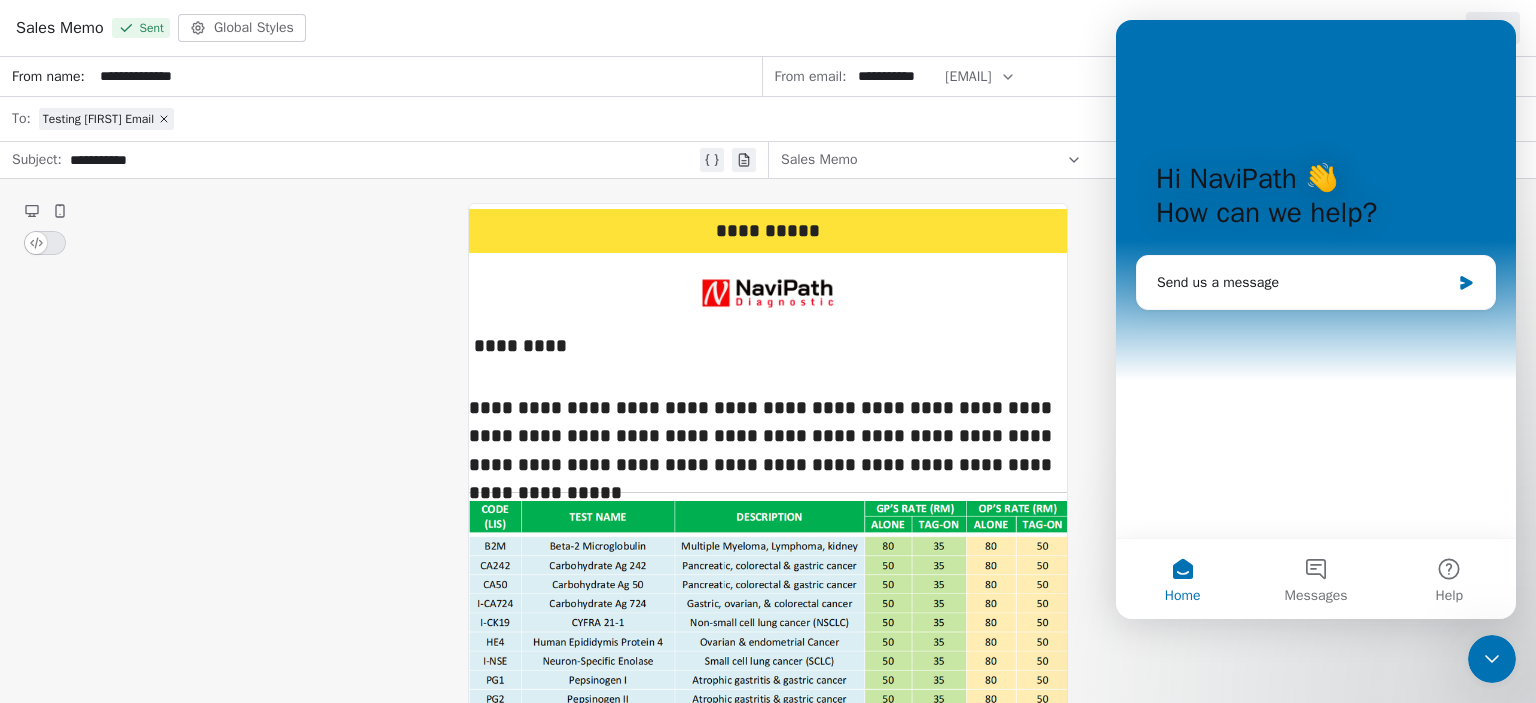 scroll, scrollTop: 0, scrollLeft: 0, axis: both 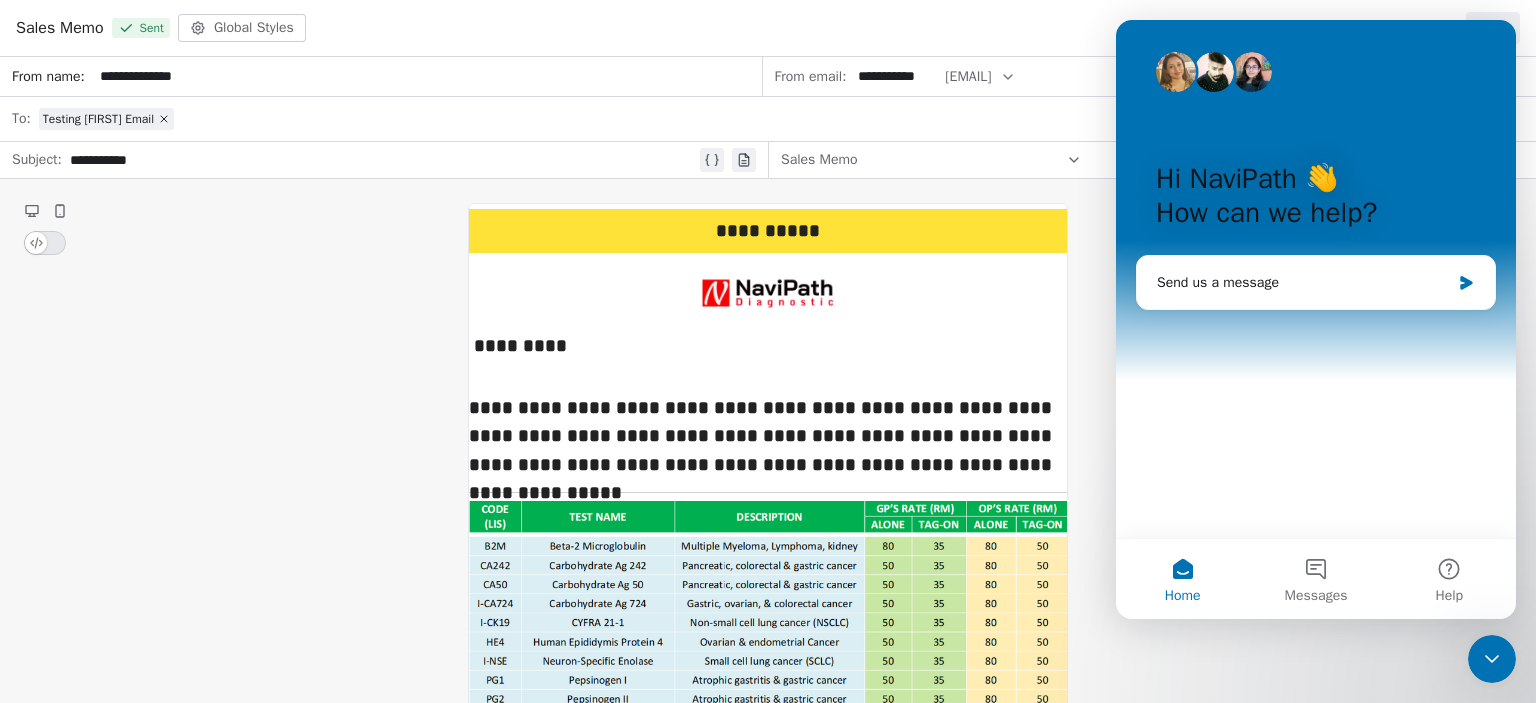 click on "**********" at bounding box center (768, 574) 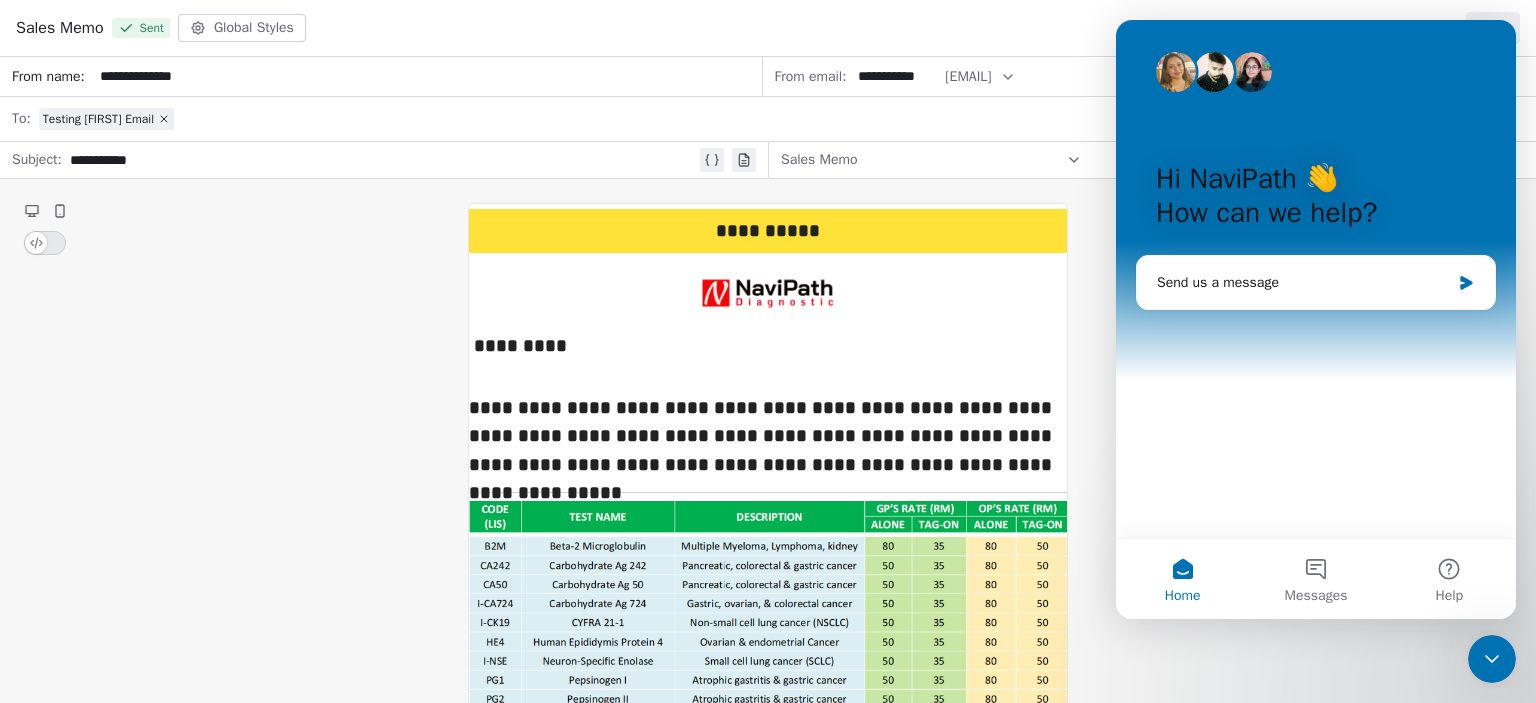 click on "**********" at bounding box center [768, 574] 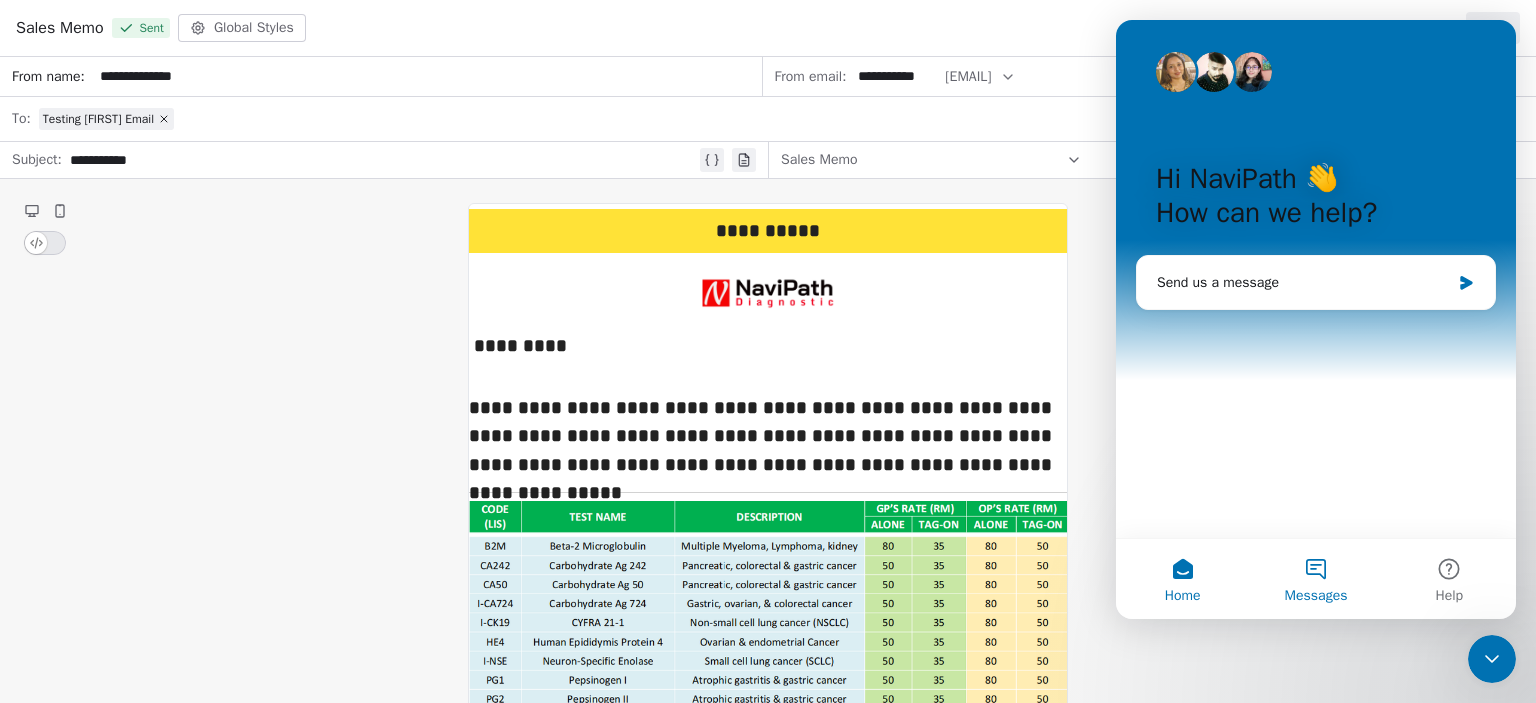 drag, startPoint x: 2296, startPoint y: 662, endPoint x: 1276, endPoint y: 579, distance: 1023.3714 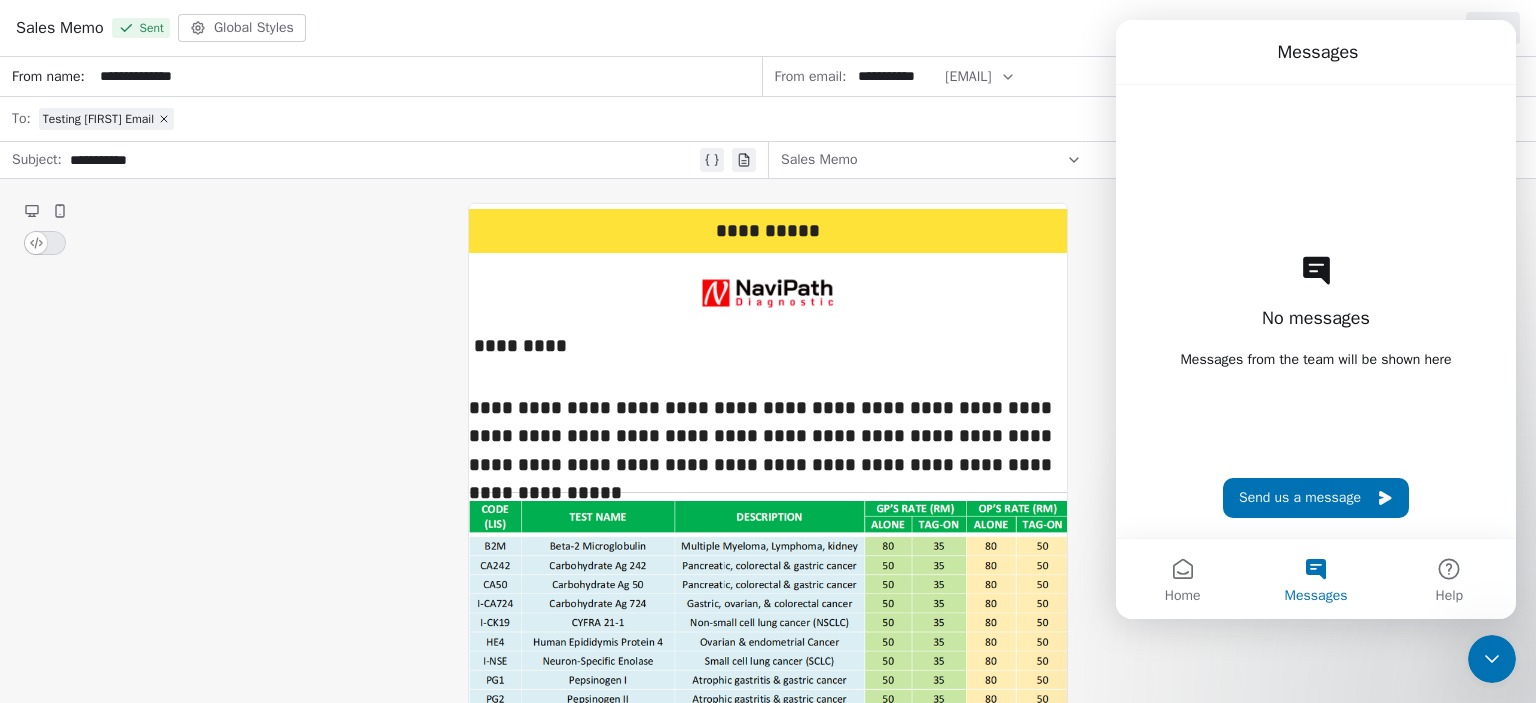 click on "Messages" at bounding box center [1315, 579] 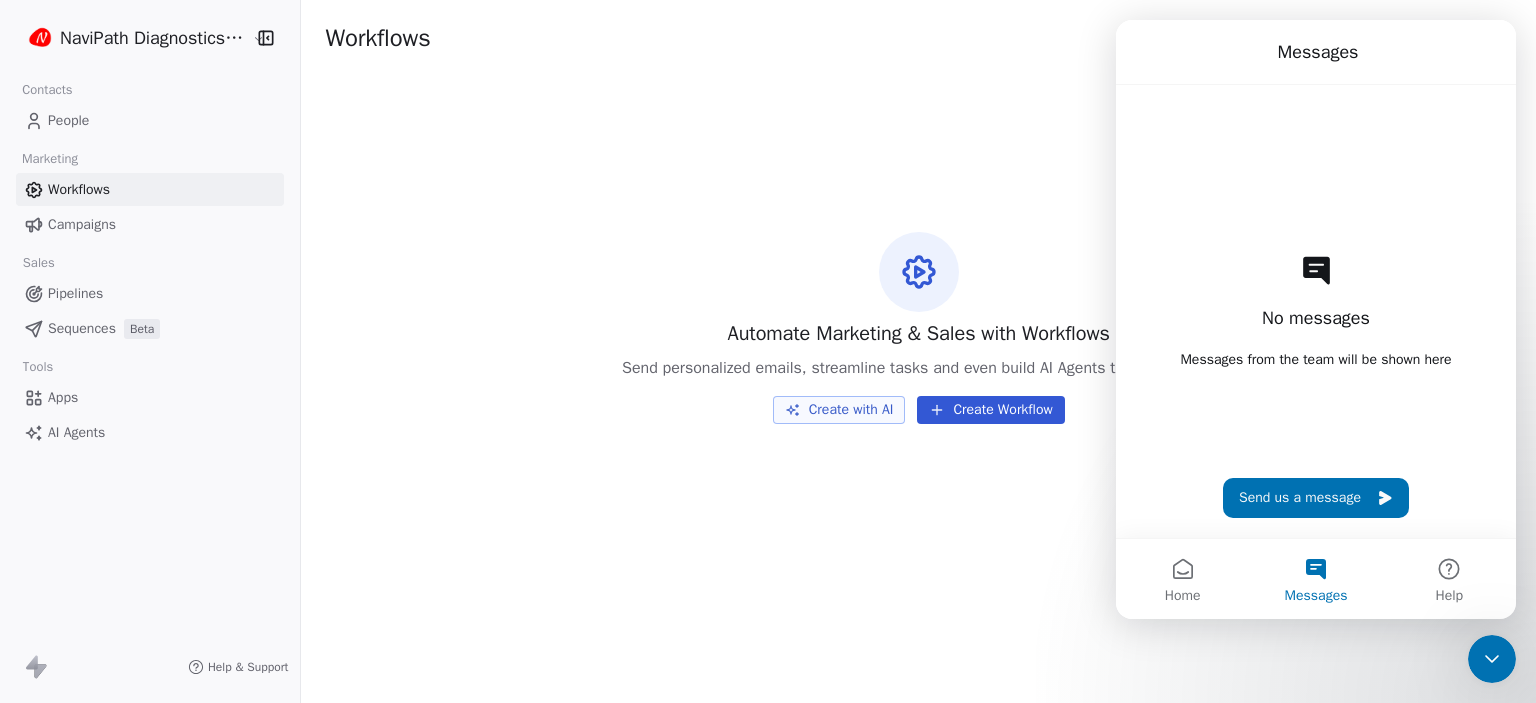 click 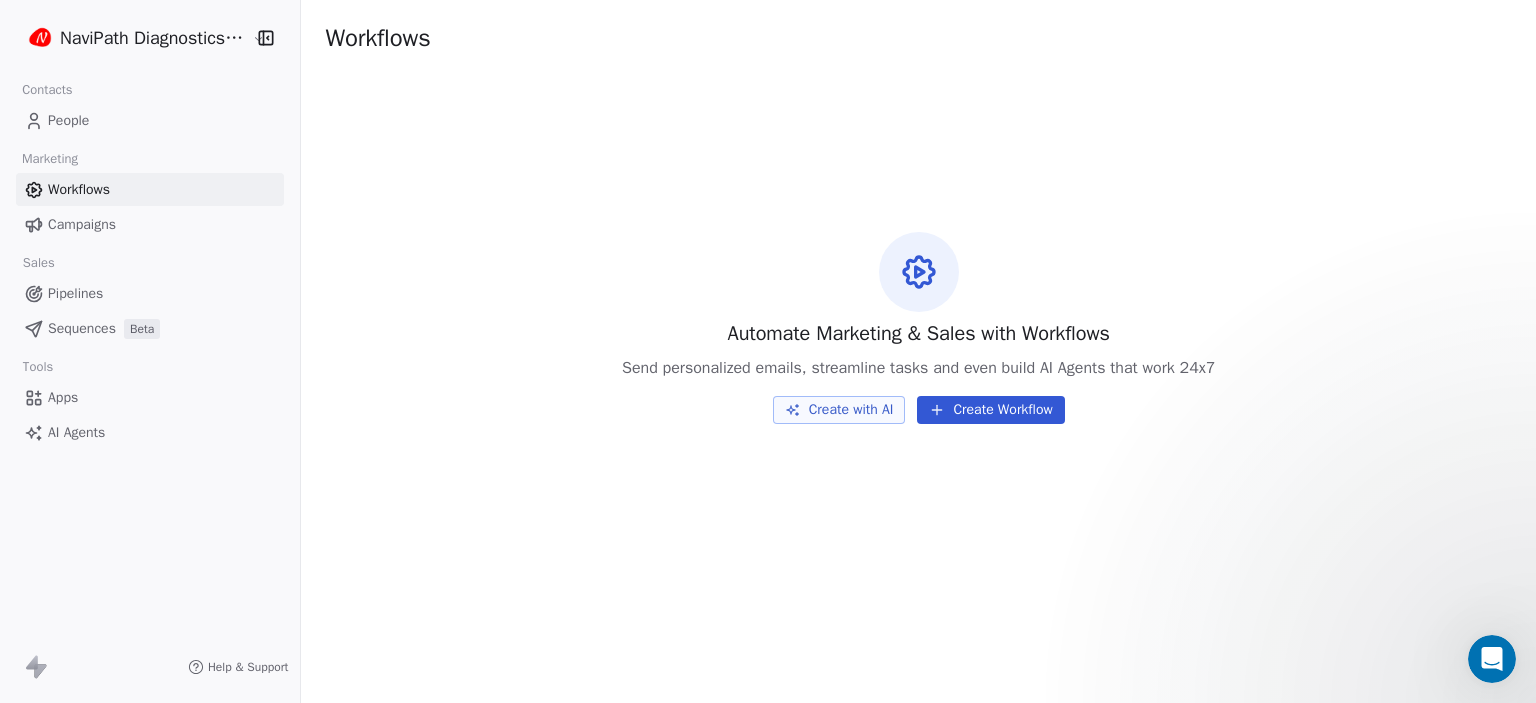 scroll, scrollTop: 0, scrollLeft: 0, axis: both 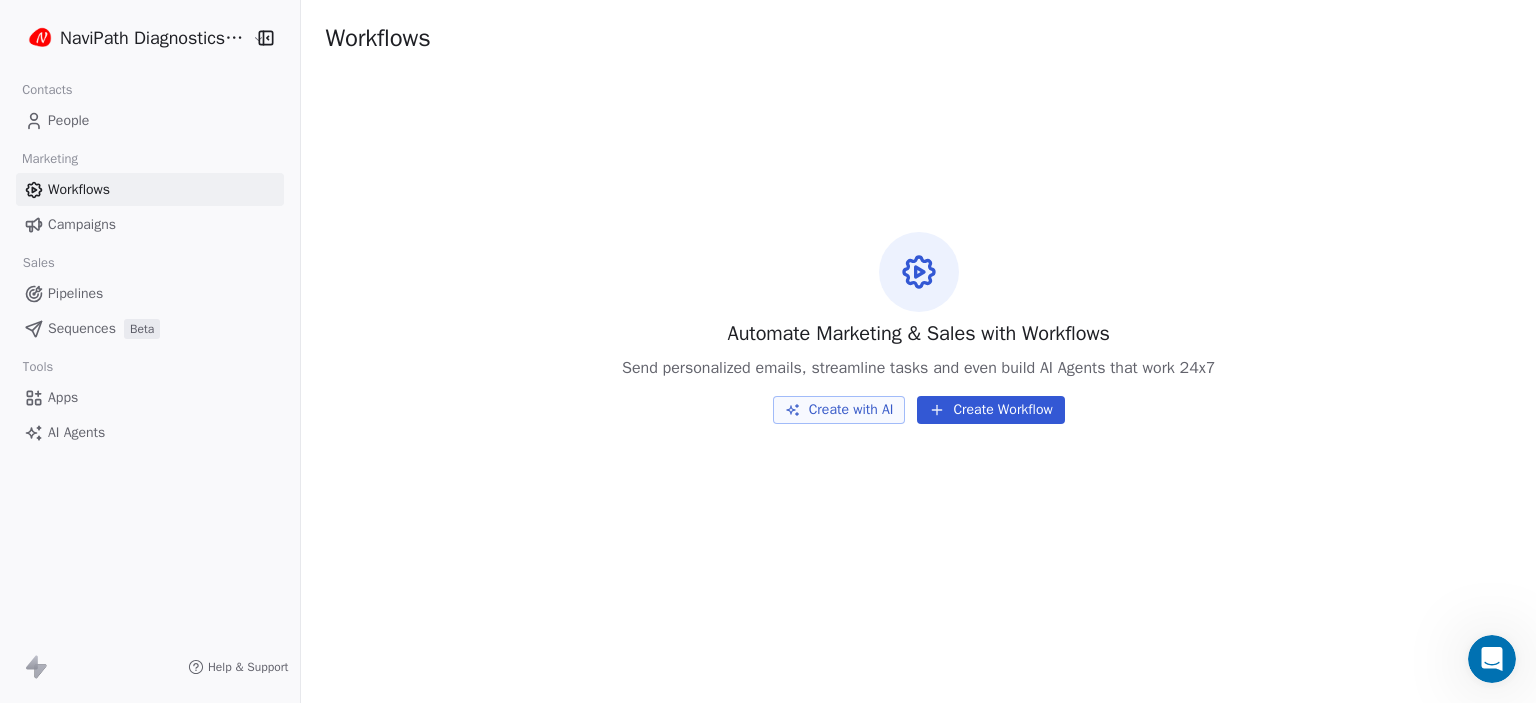 click on "Campaigns" at bounding box center (82, 224) 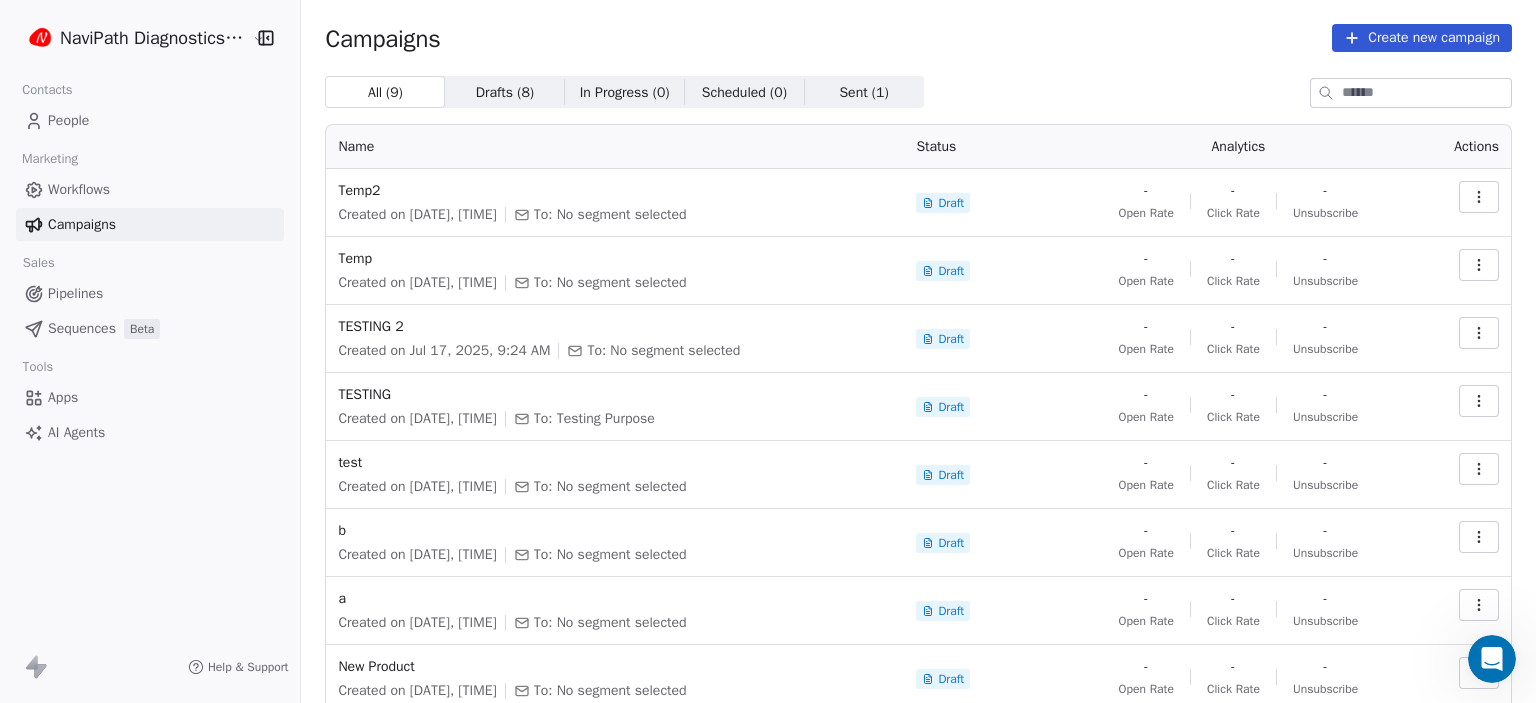 click on "Create new campaign" at bounding box center (1422, 38) 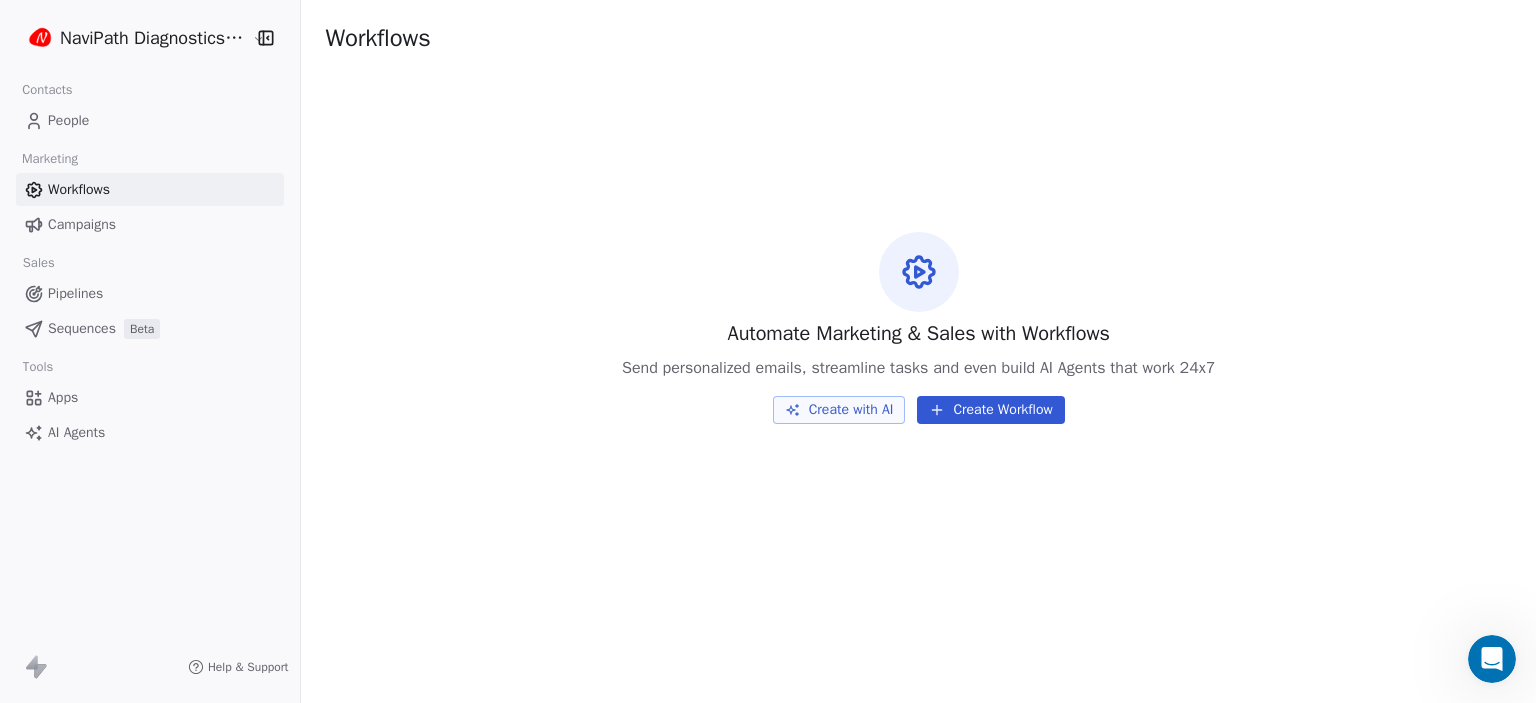 click on "Workflows" at bounding box center [79, 189] 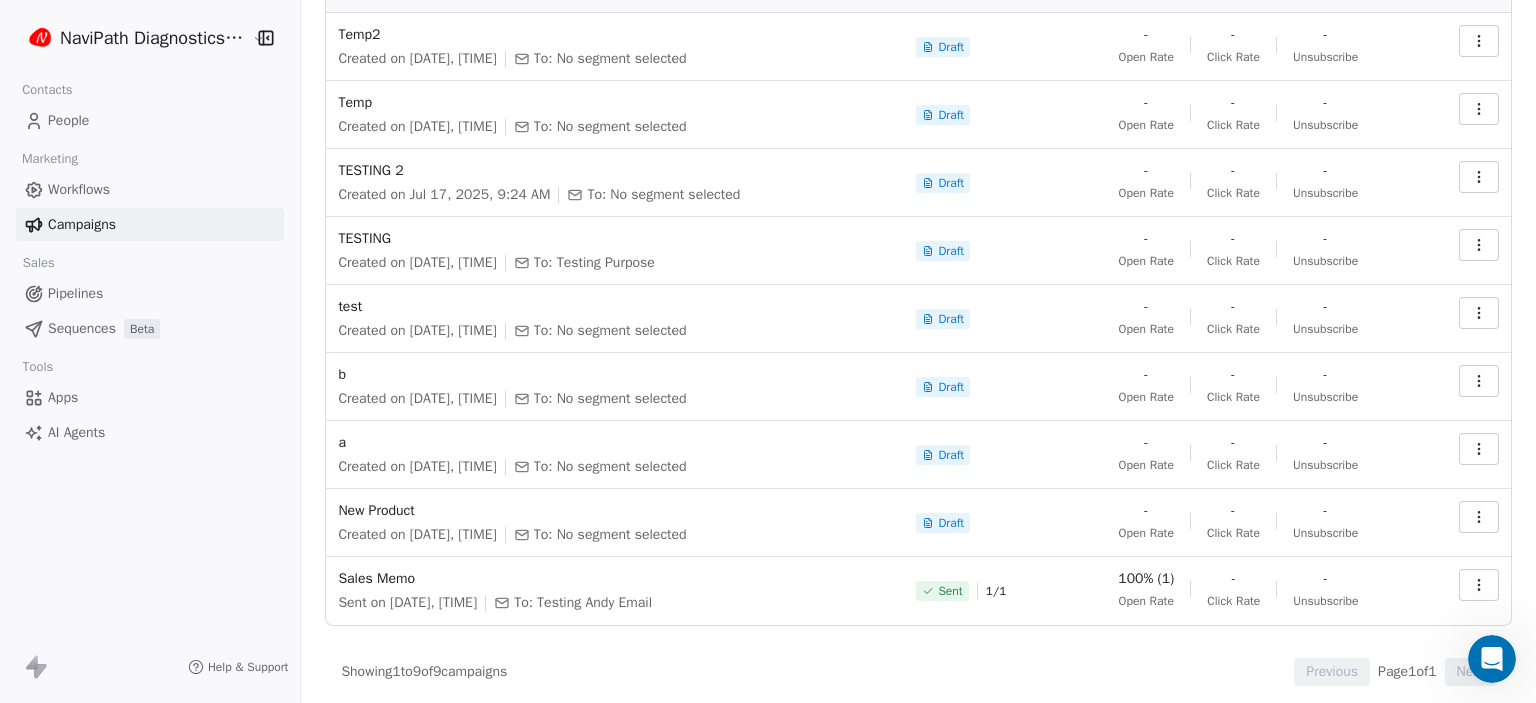 scroll, scrollTop: 162, scrollLeft: 0, axis: vertical 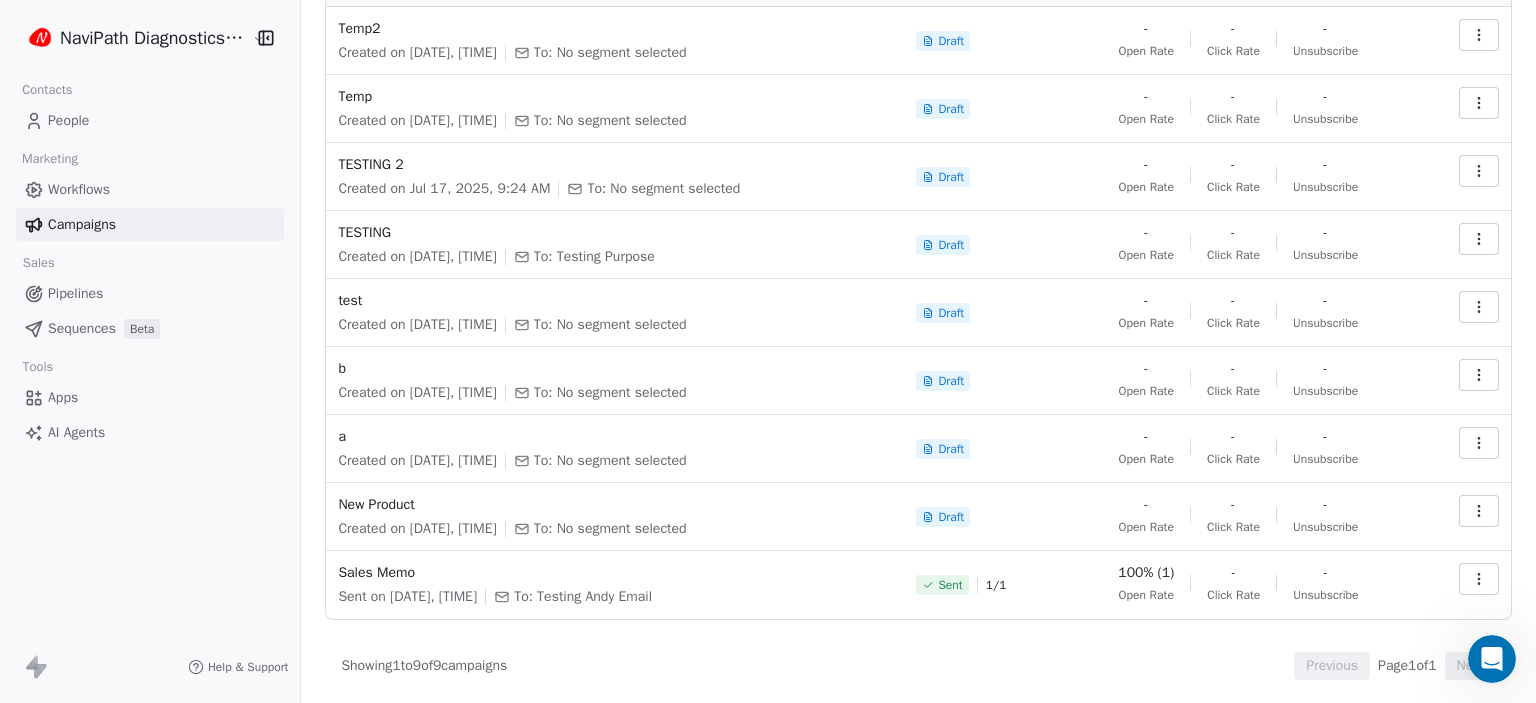 click 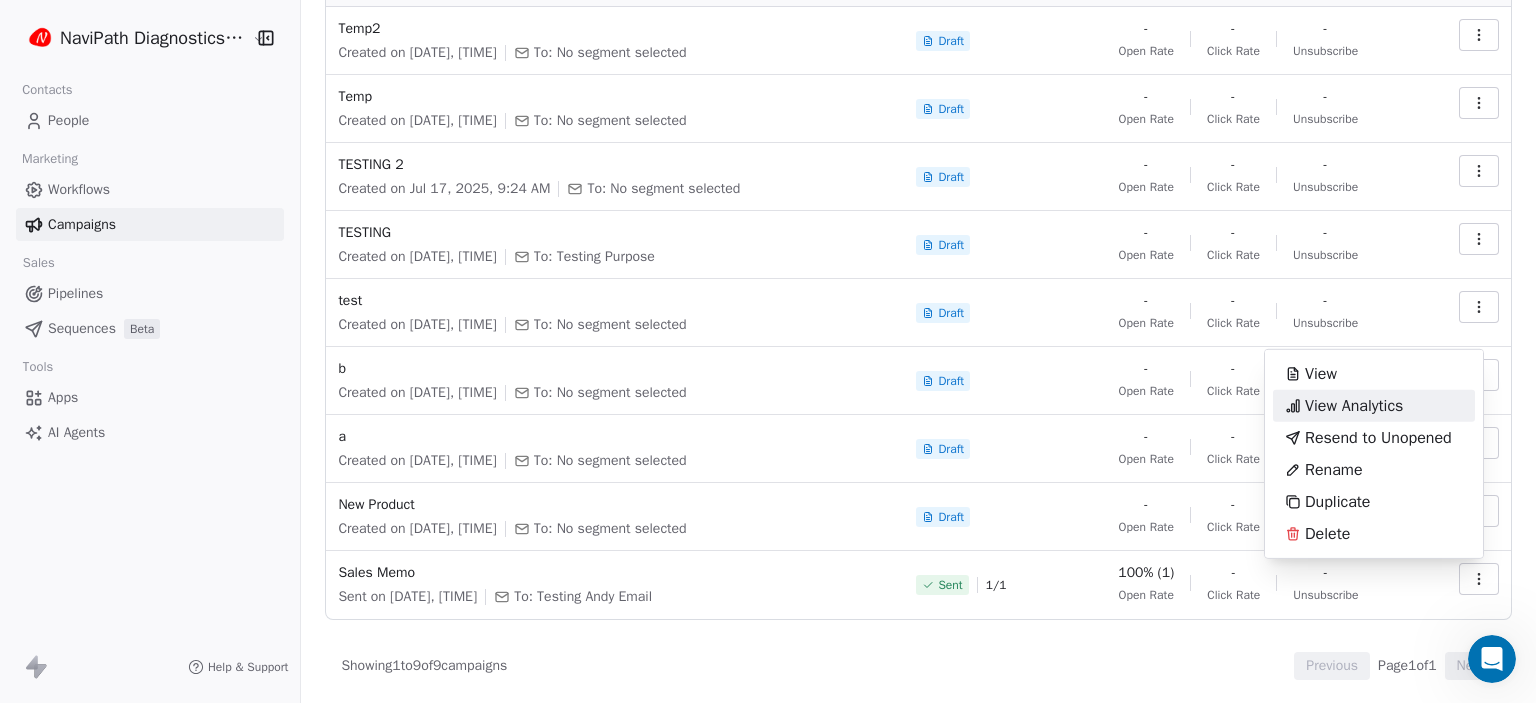 click on "View Analytics" at bounding box center [1344, 406] 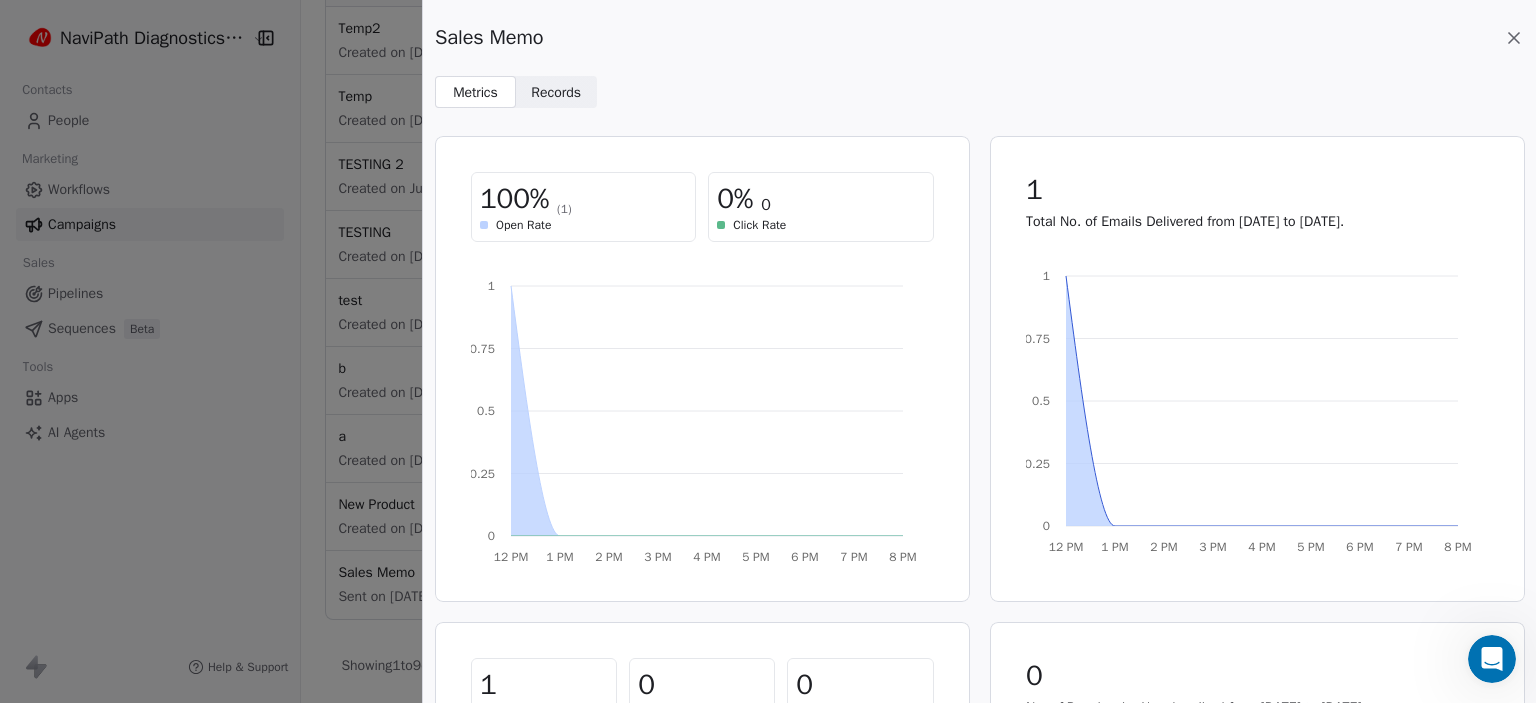 click 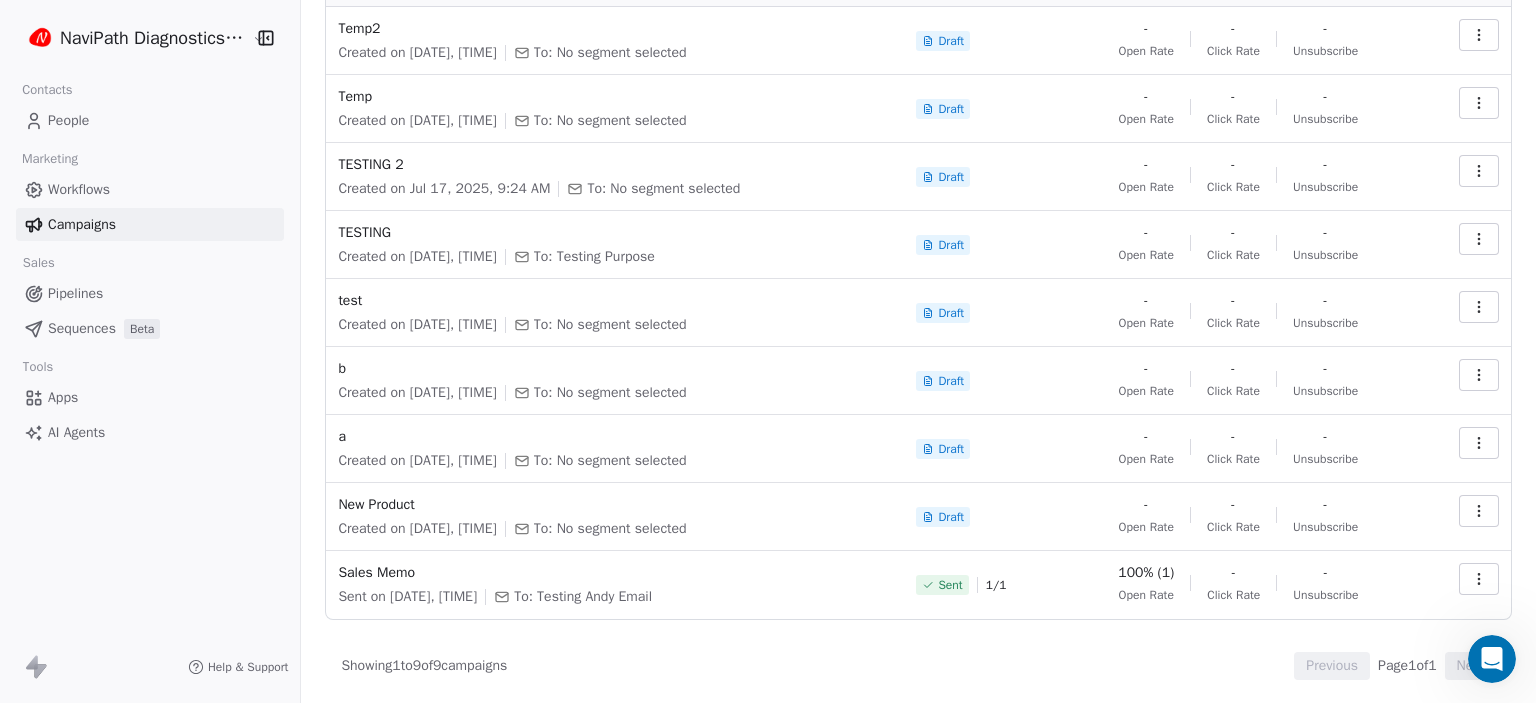 click 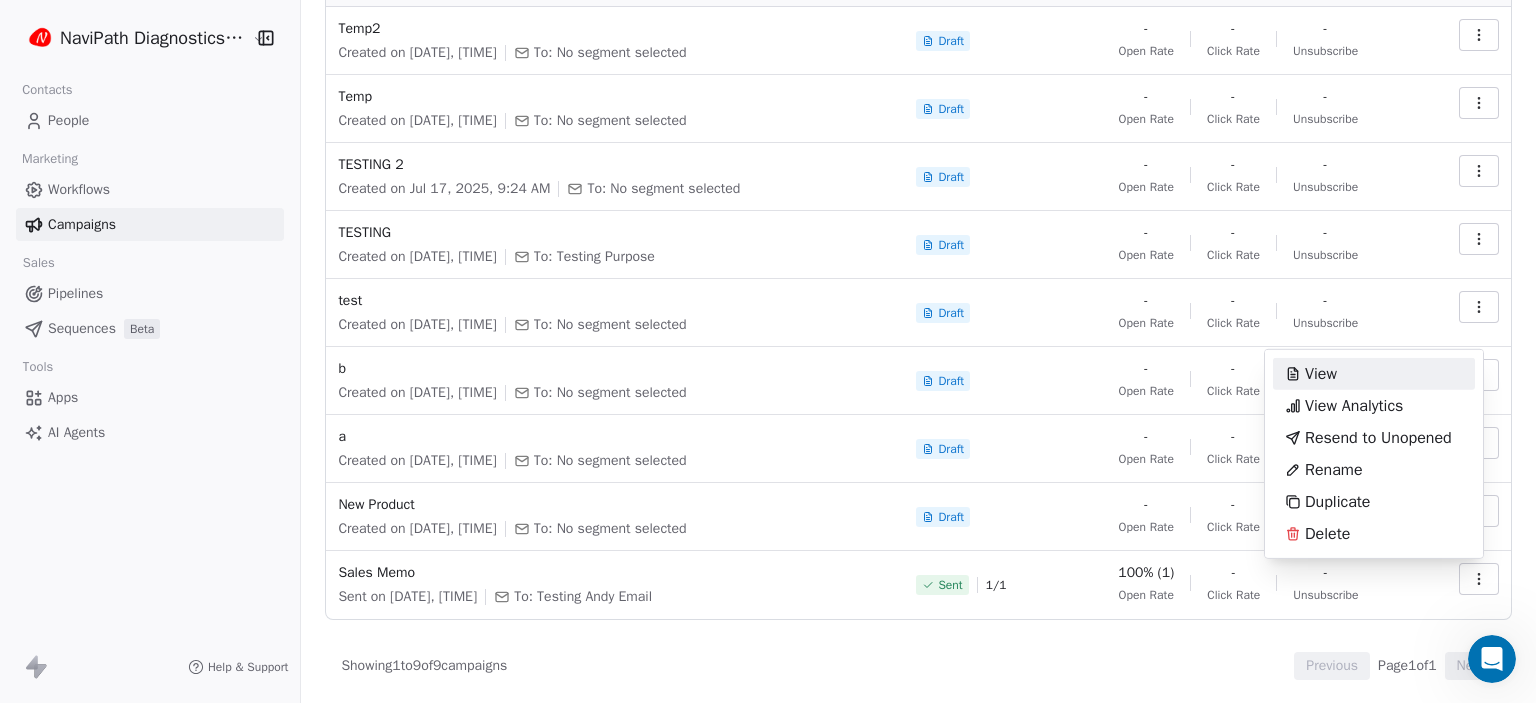 click on "View" at bounding box center [1321, 374] 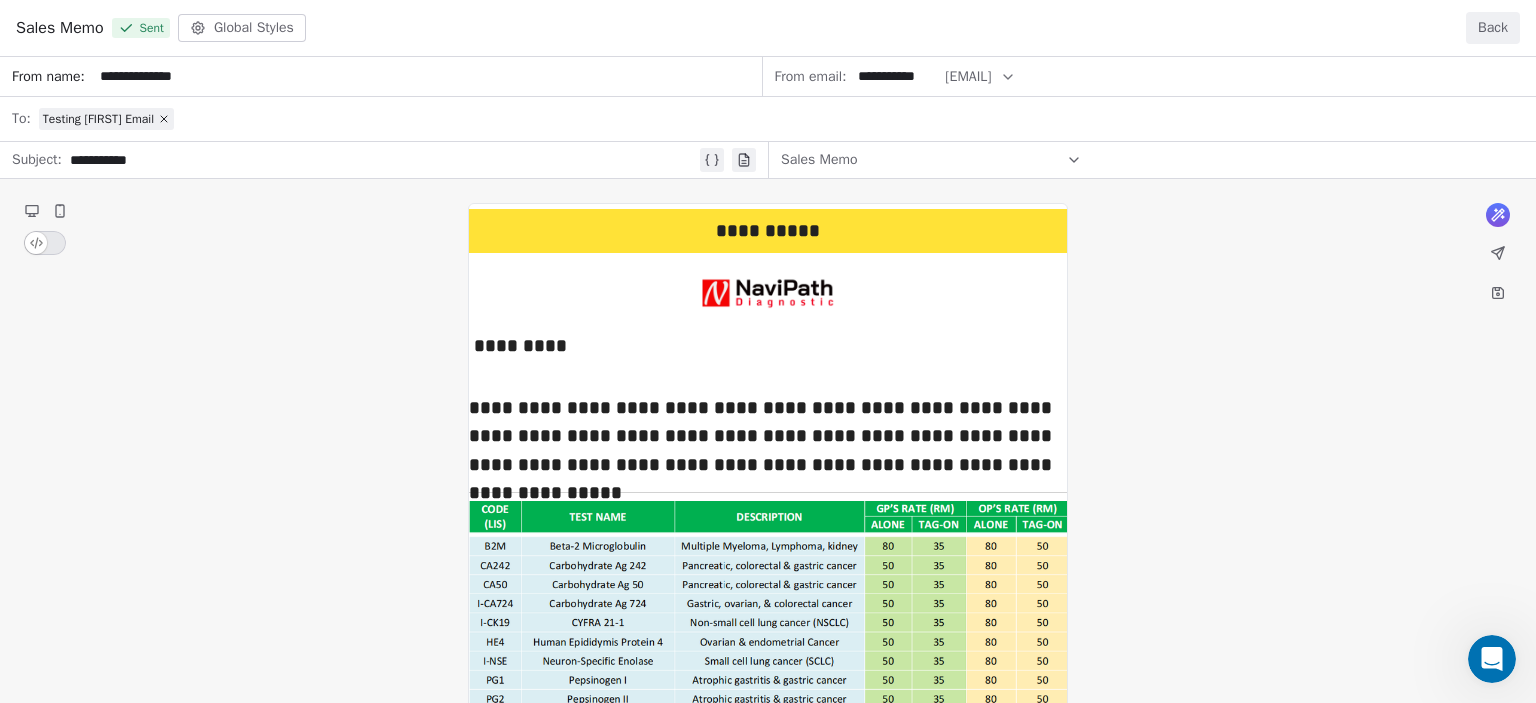 click on "**********" at bounding box center [768, 574] 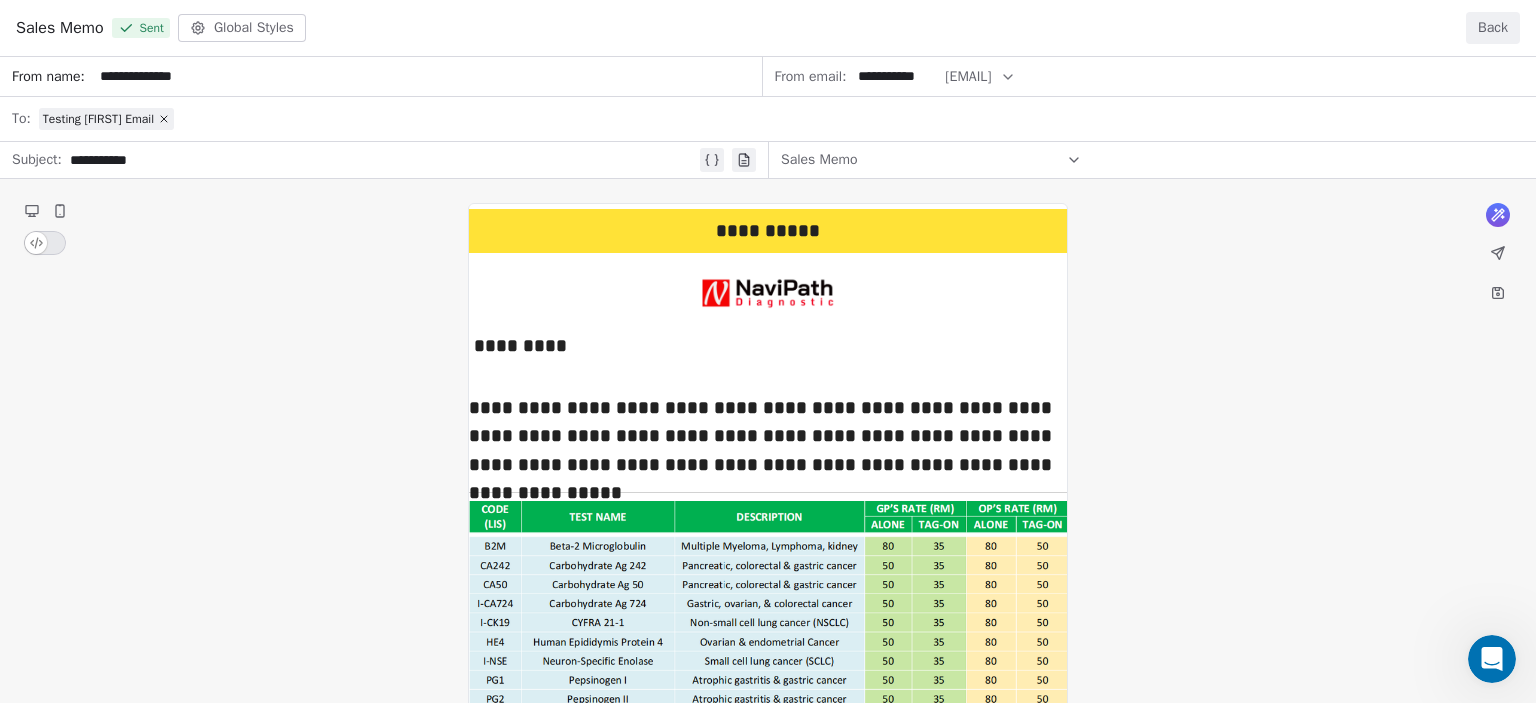 click on "**********" at bounding box center [768, 574] 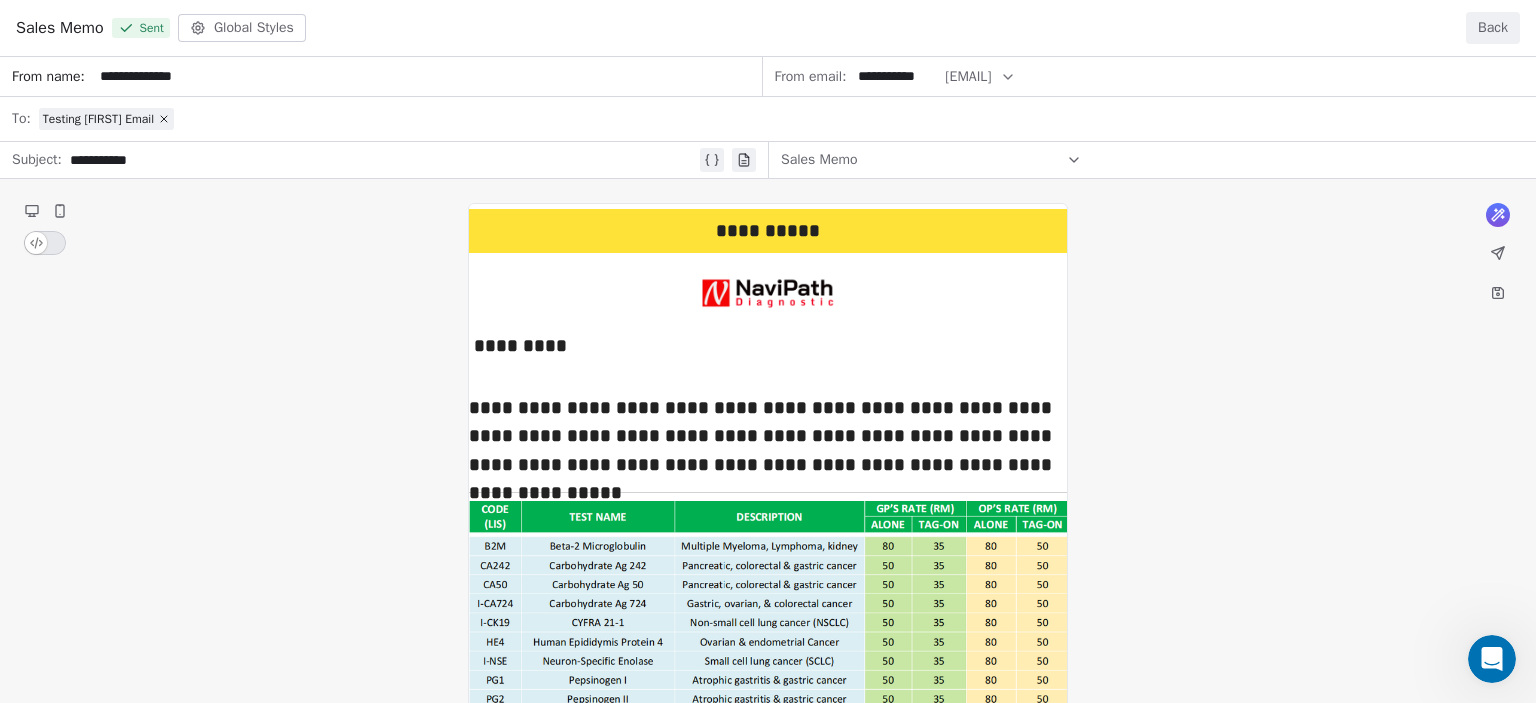 click on "**********" at bounding box center [768, 574] 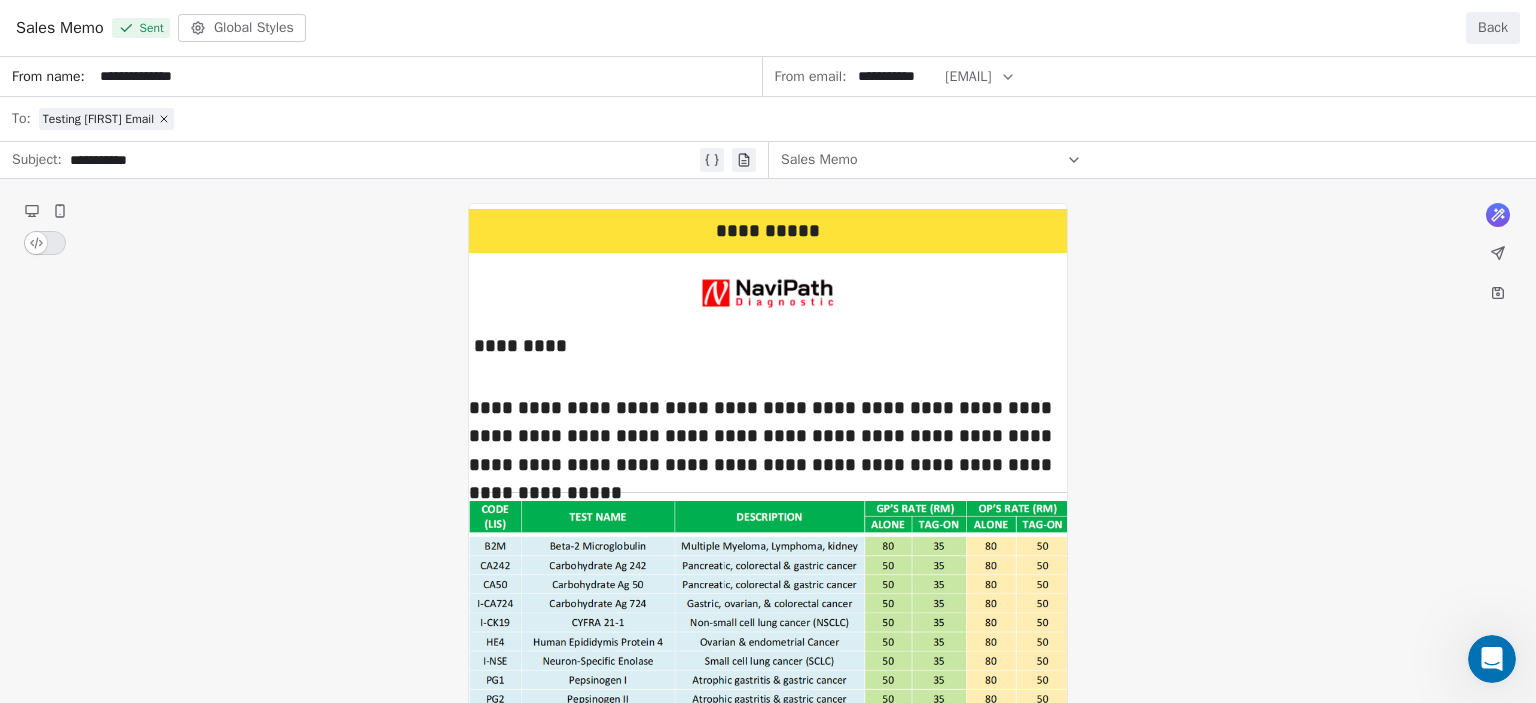 click on "**********" at bounding box center [768, 574] 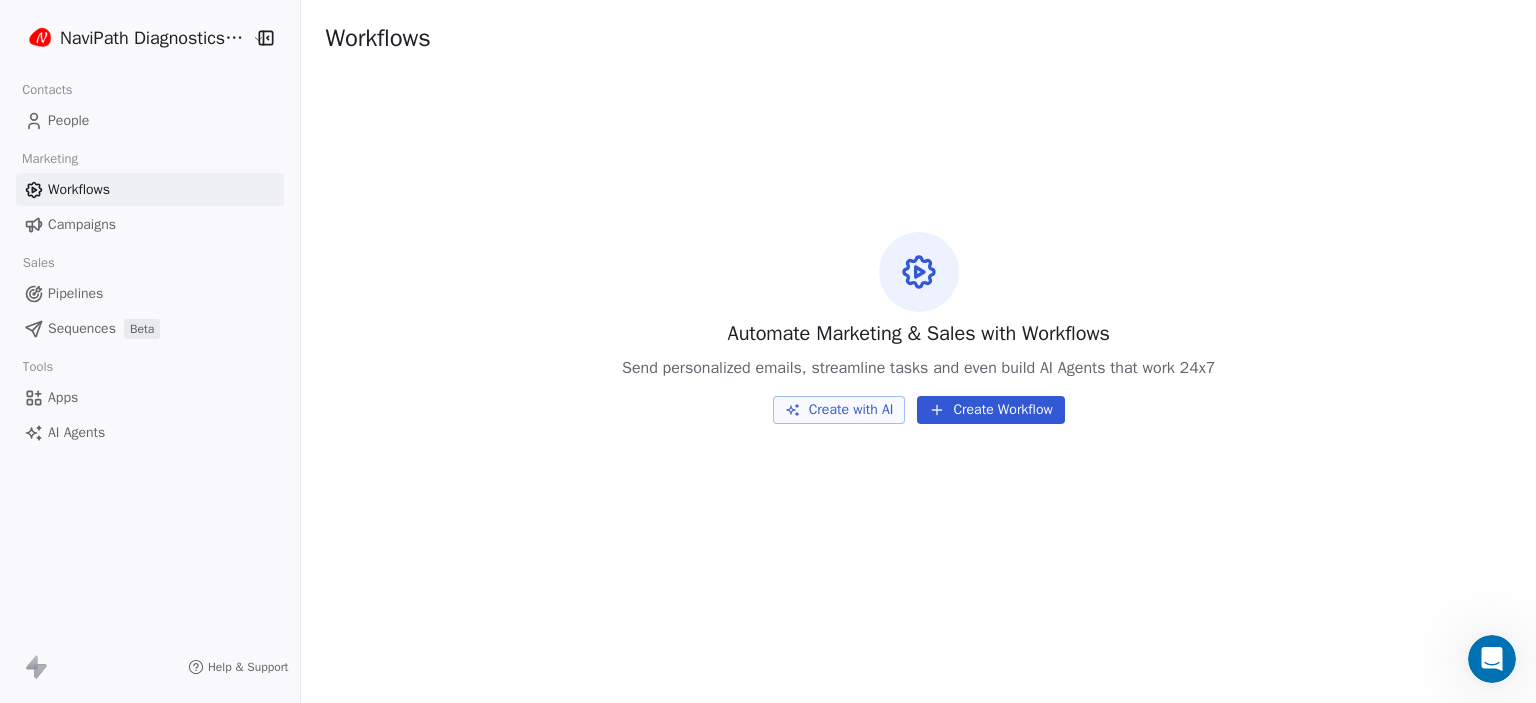 scroll, scrollTop: 0, scrollLeft: 0, axis: both 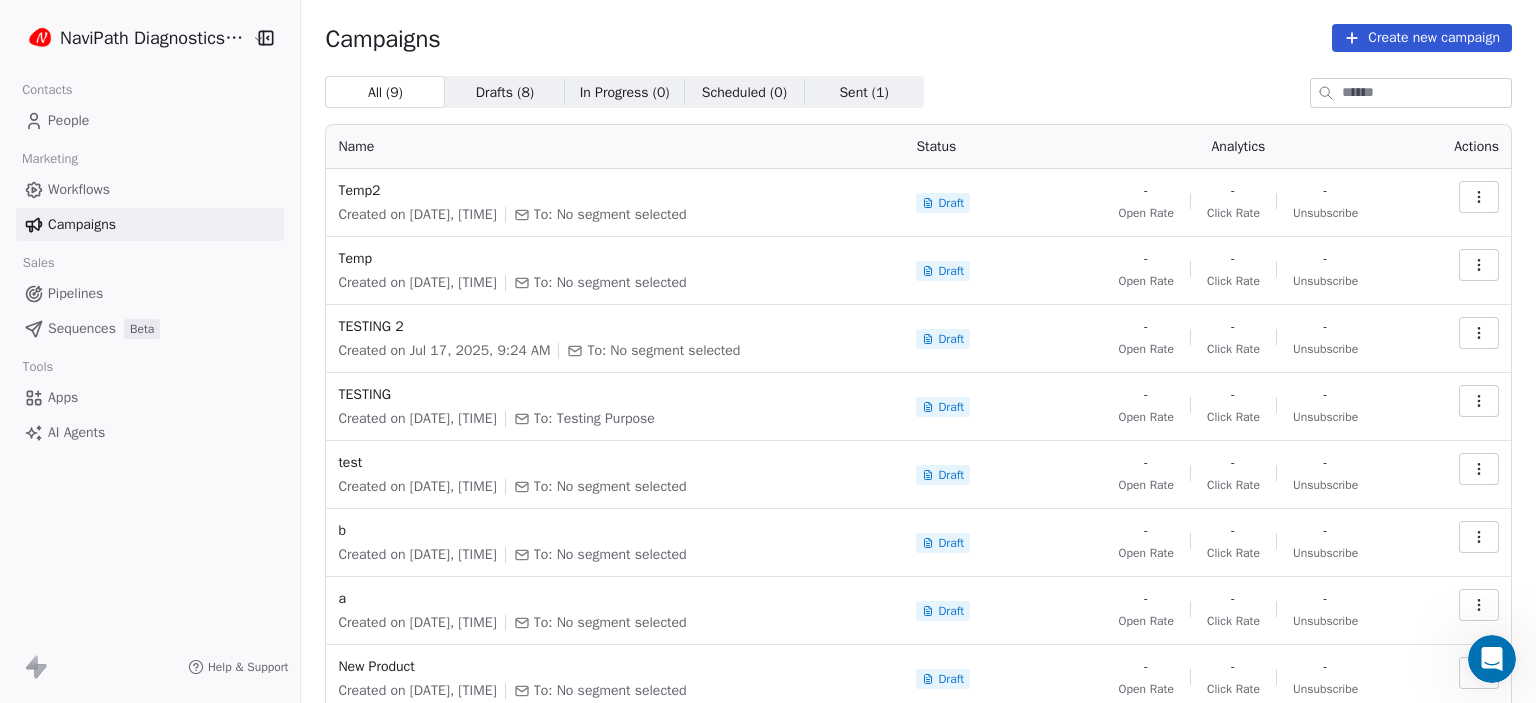 click 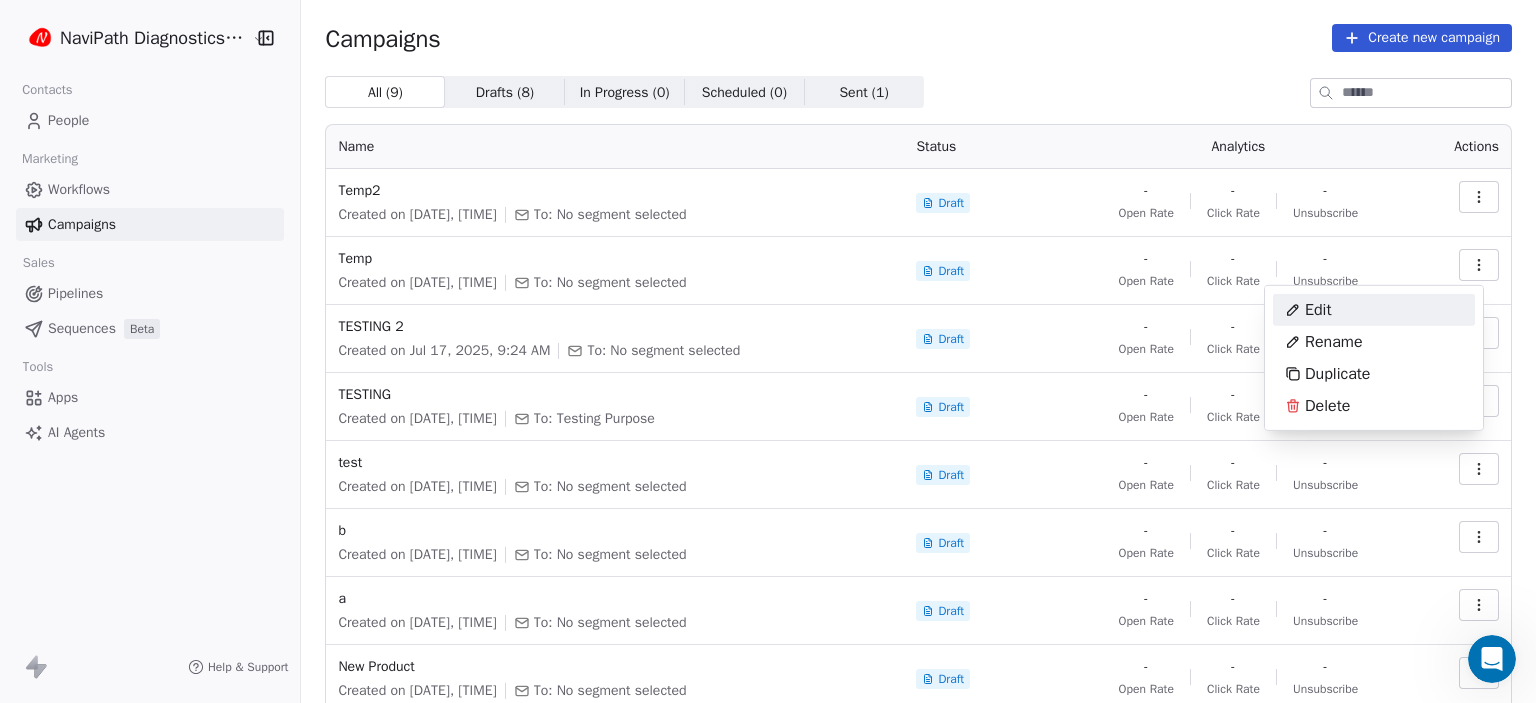 click on "Edit" at bounding box center [1374, 310] 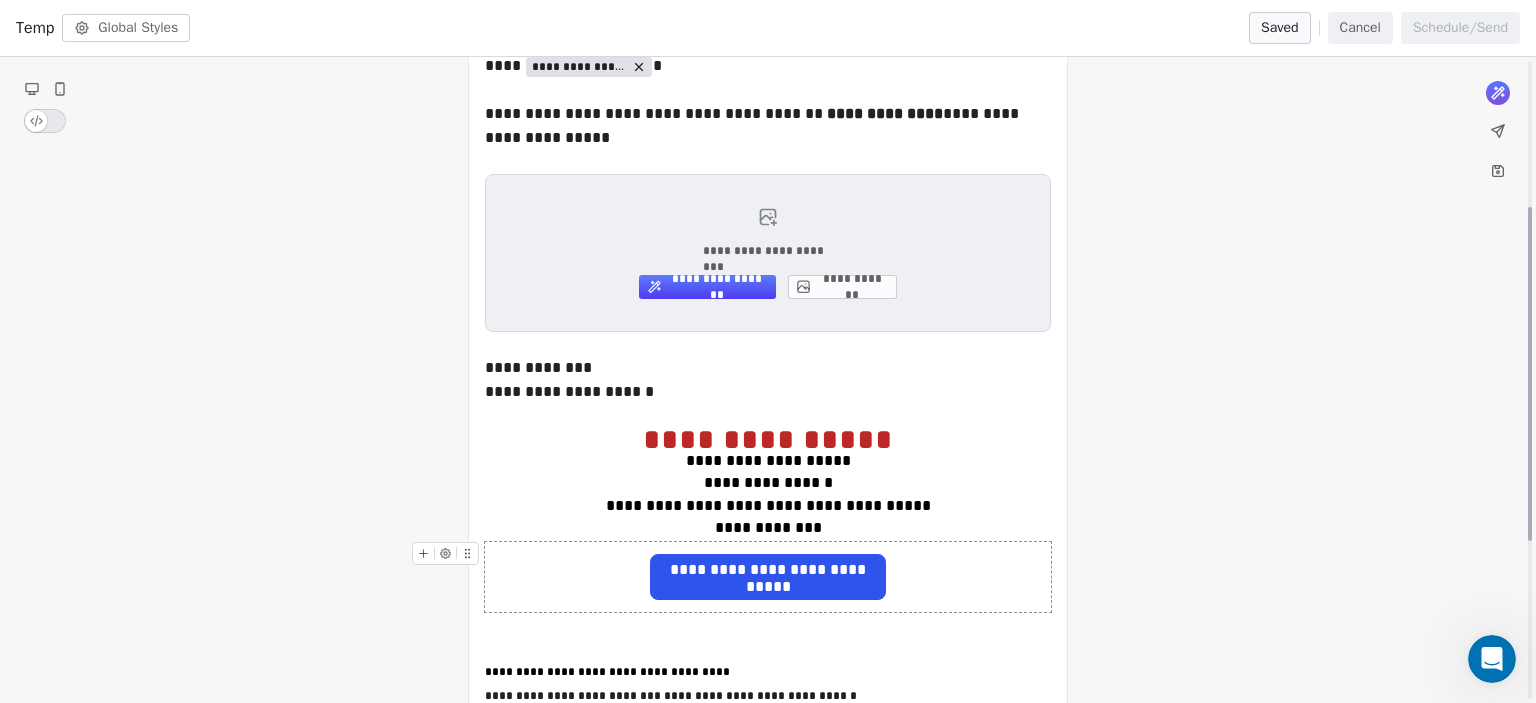 scroll, scrollTop: 300, scrollLeft: 0, axis: vertical 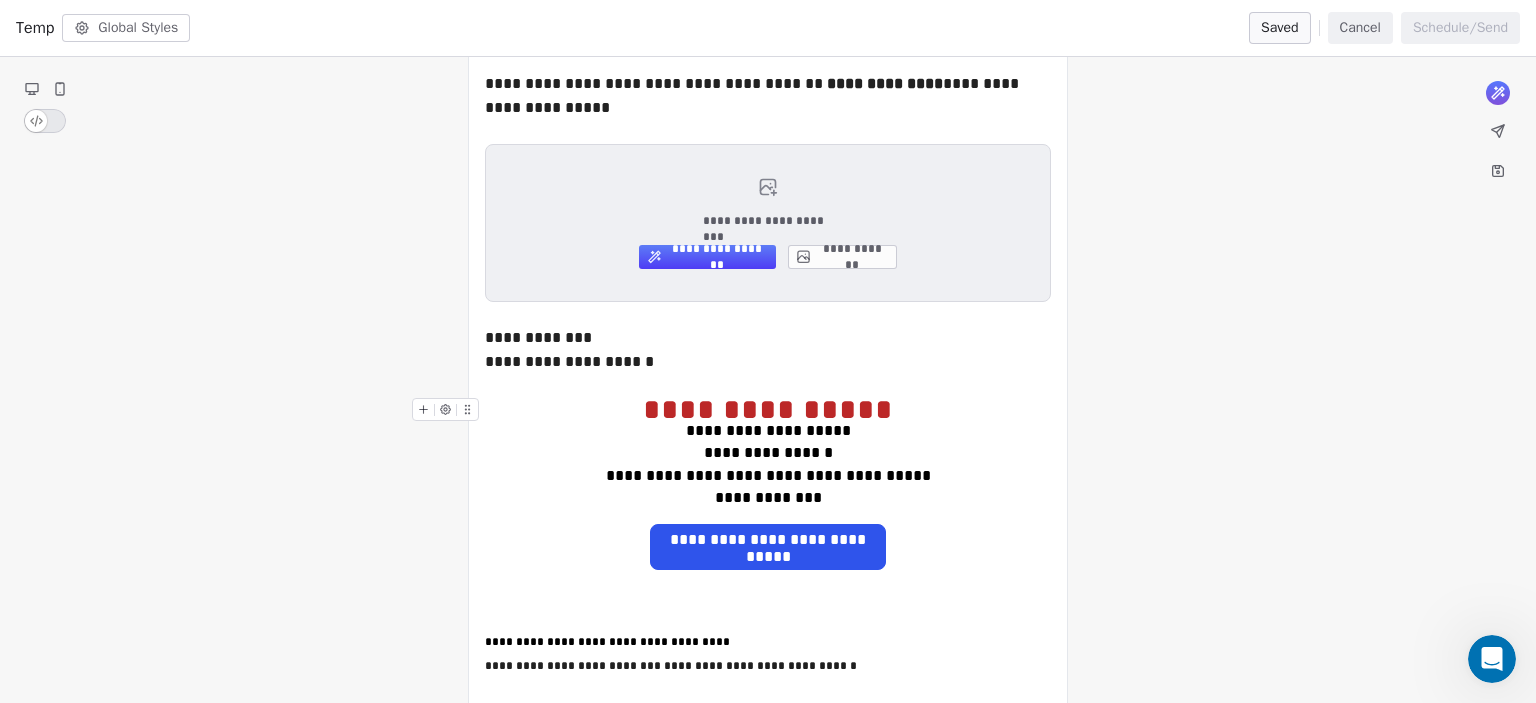 click 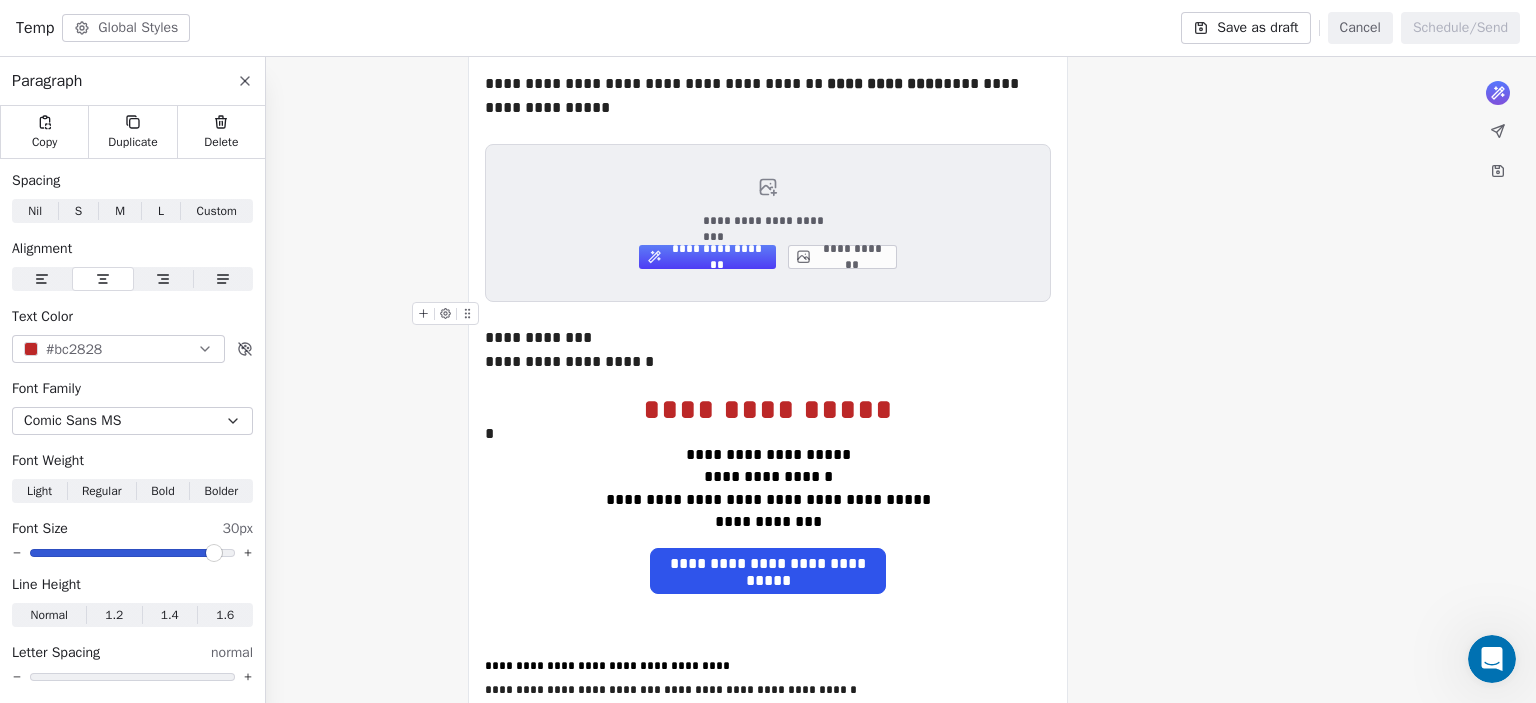 click on "**********" at bounding box center [768, 462] 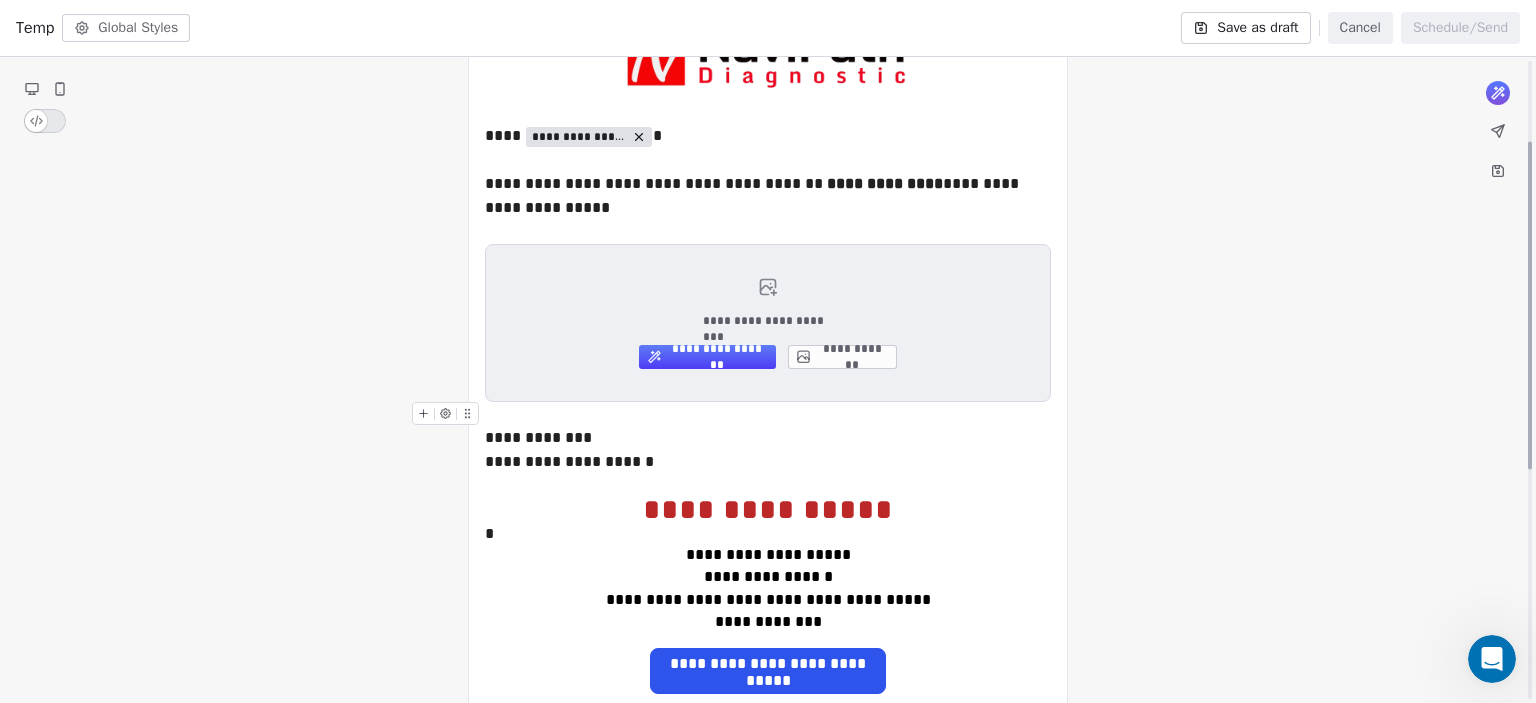 scroll, scrollTop: 0, scrollLeft: 0, axis: both 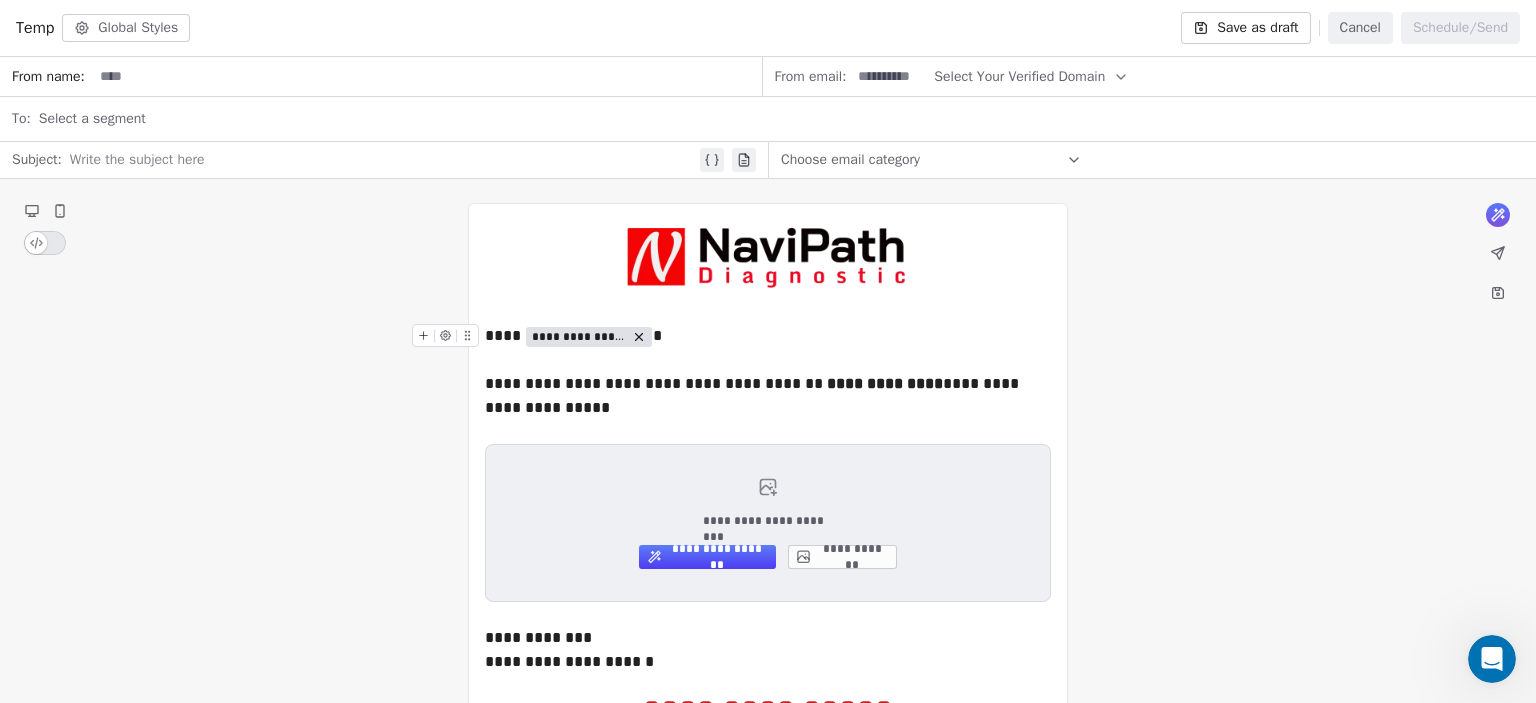 click 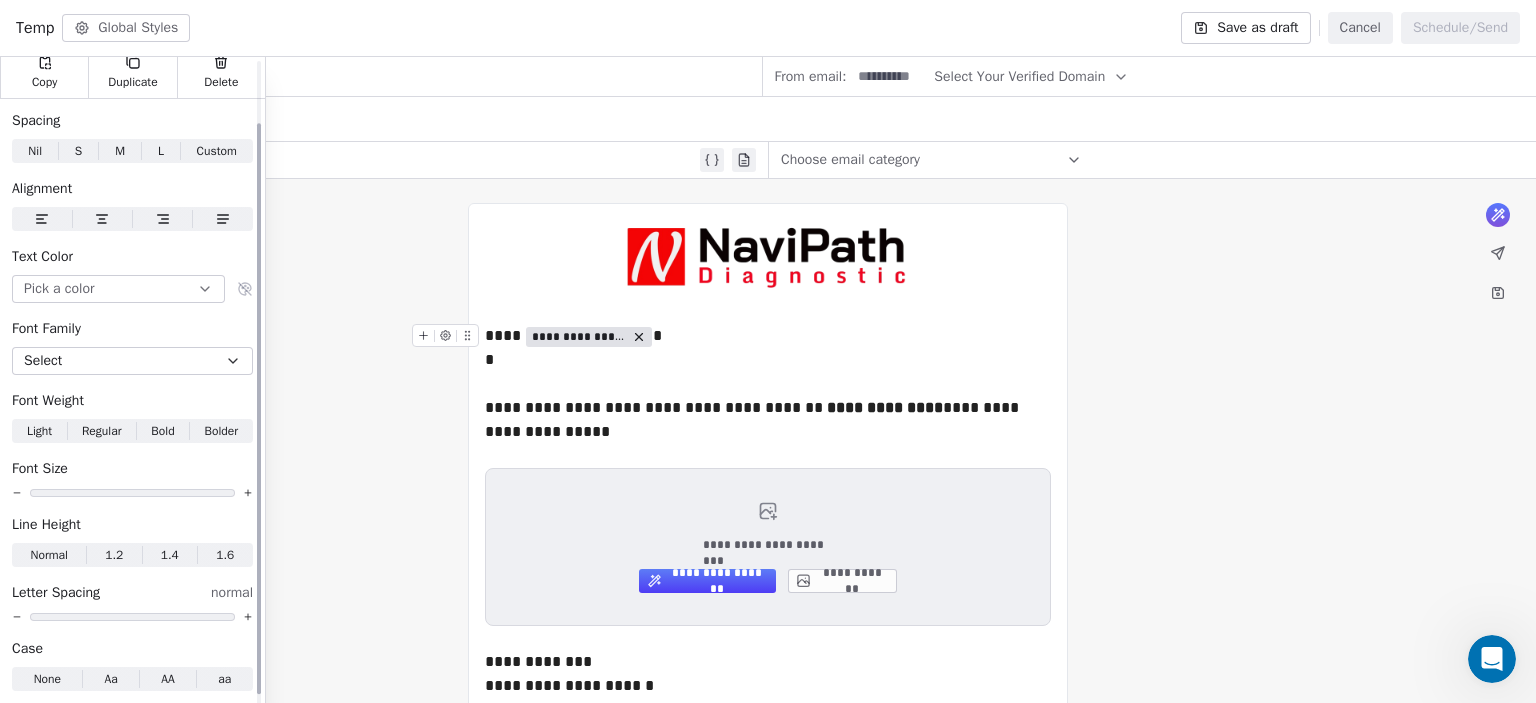 scroll, scrollTop: 84, scrollLeft: 0, axis: vertical 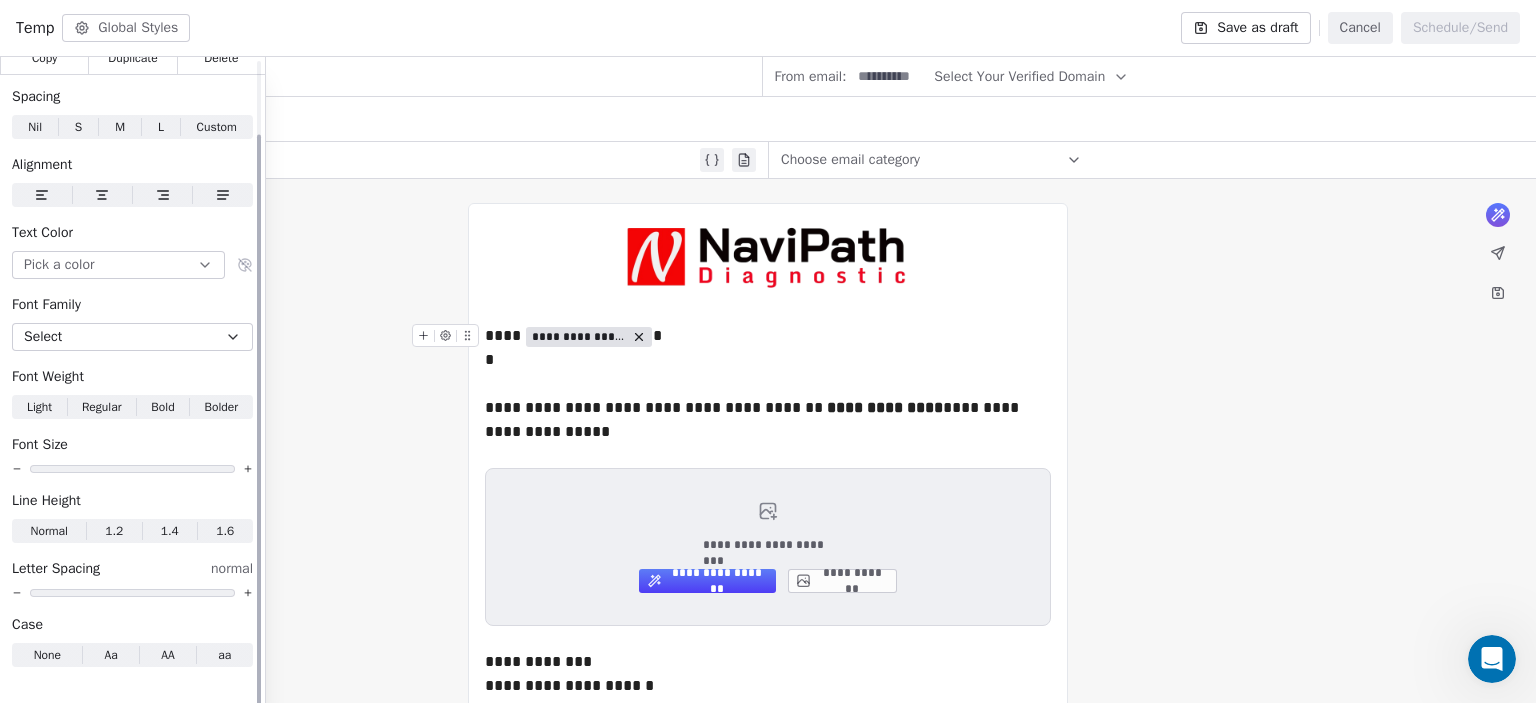 click 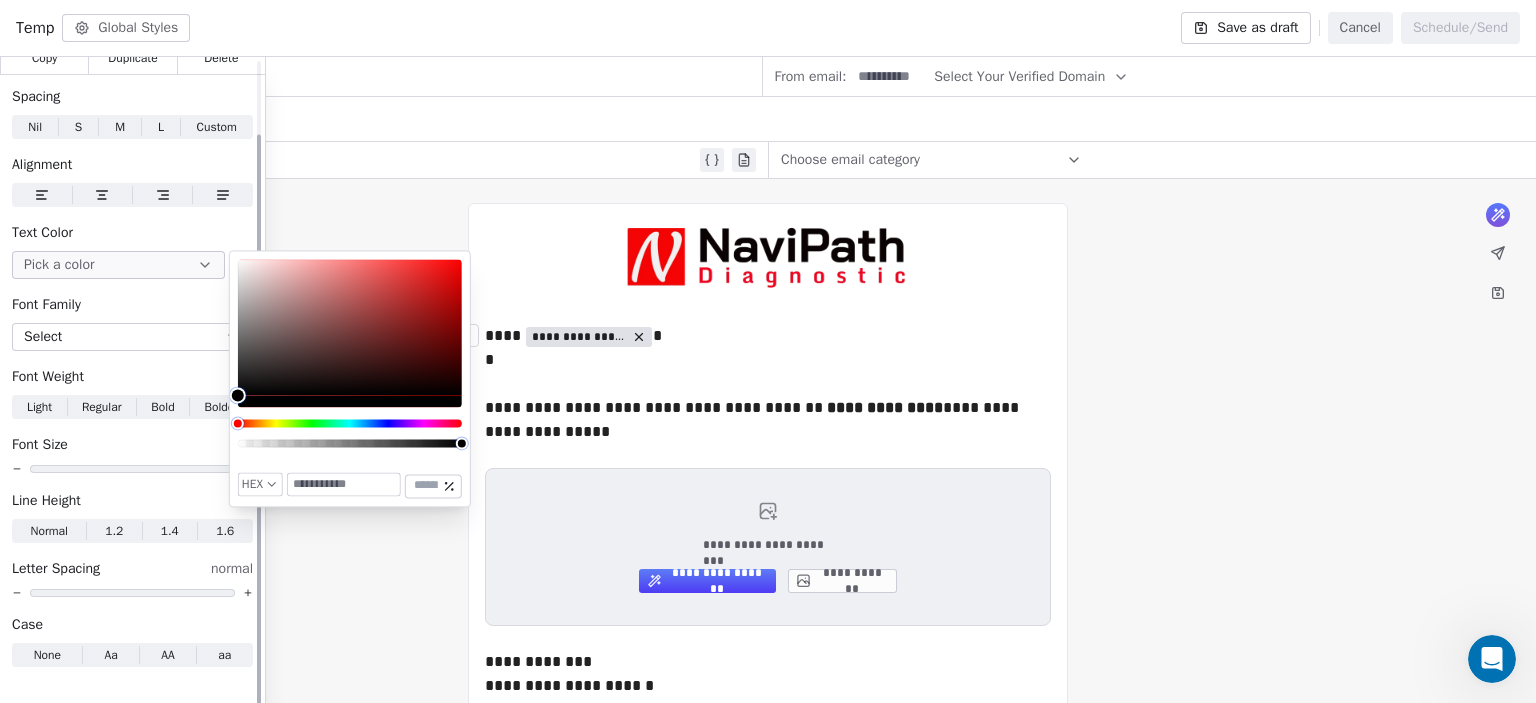 click 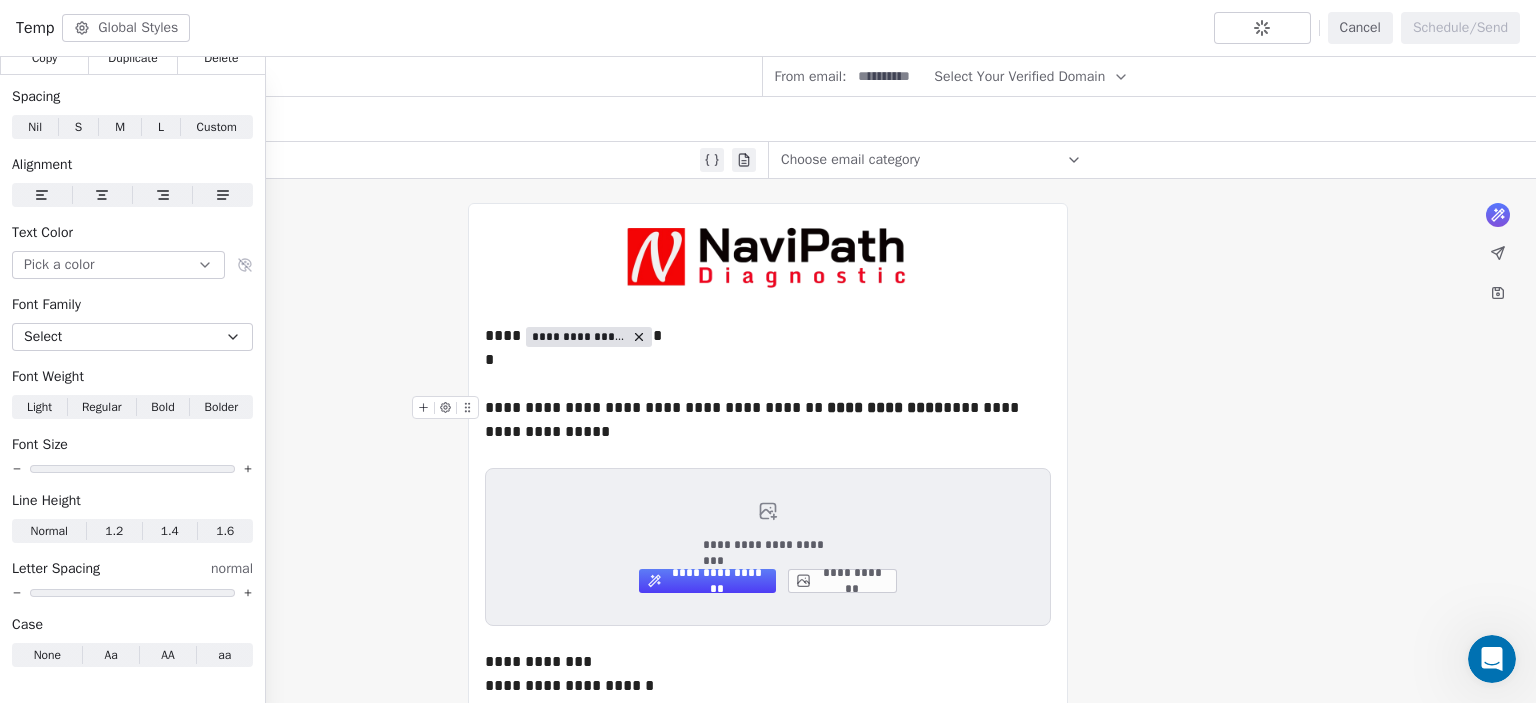 click on "**********" at bounding box center (768, 774) 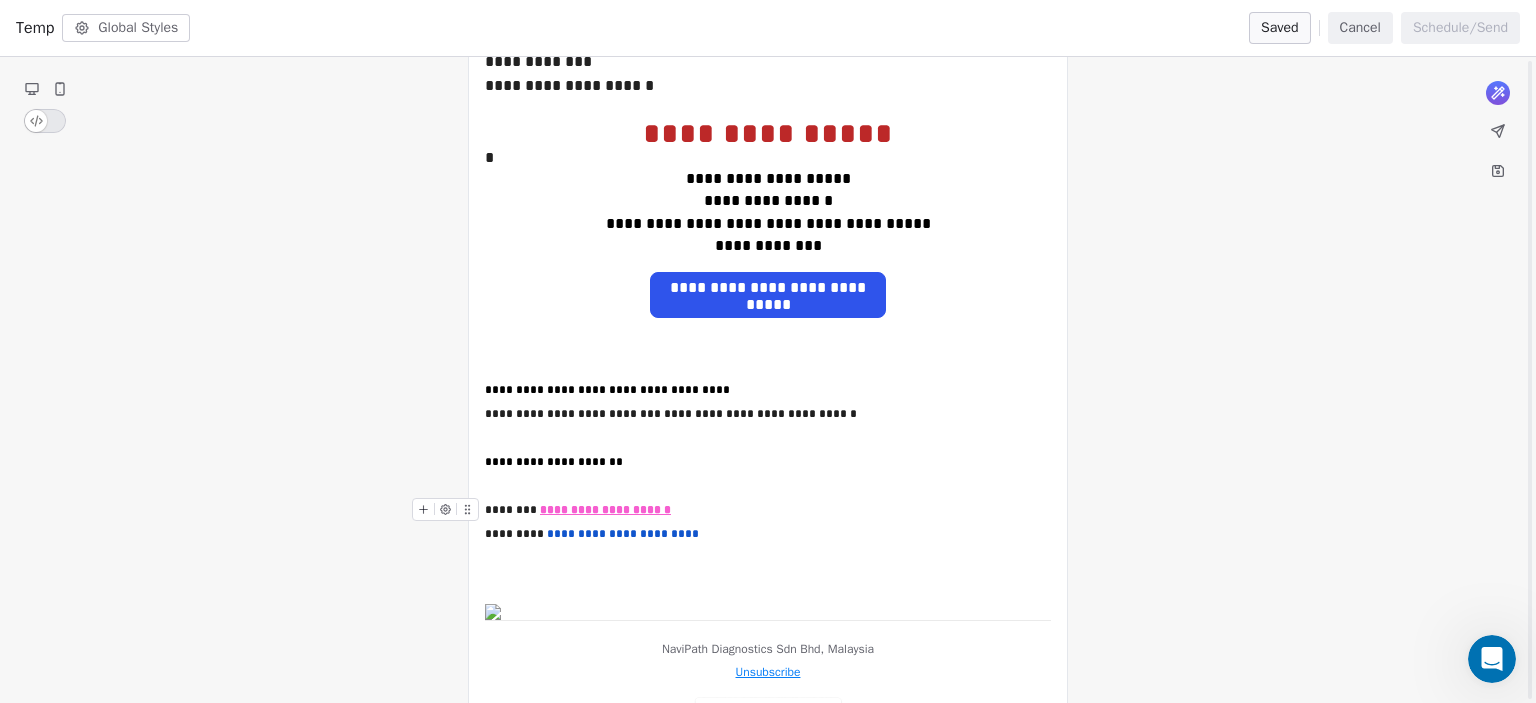 scroll, scrollTop: 634, scrollLeft: 0, axis: vertical 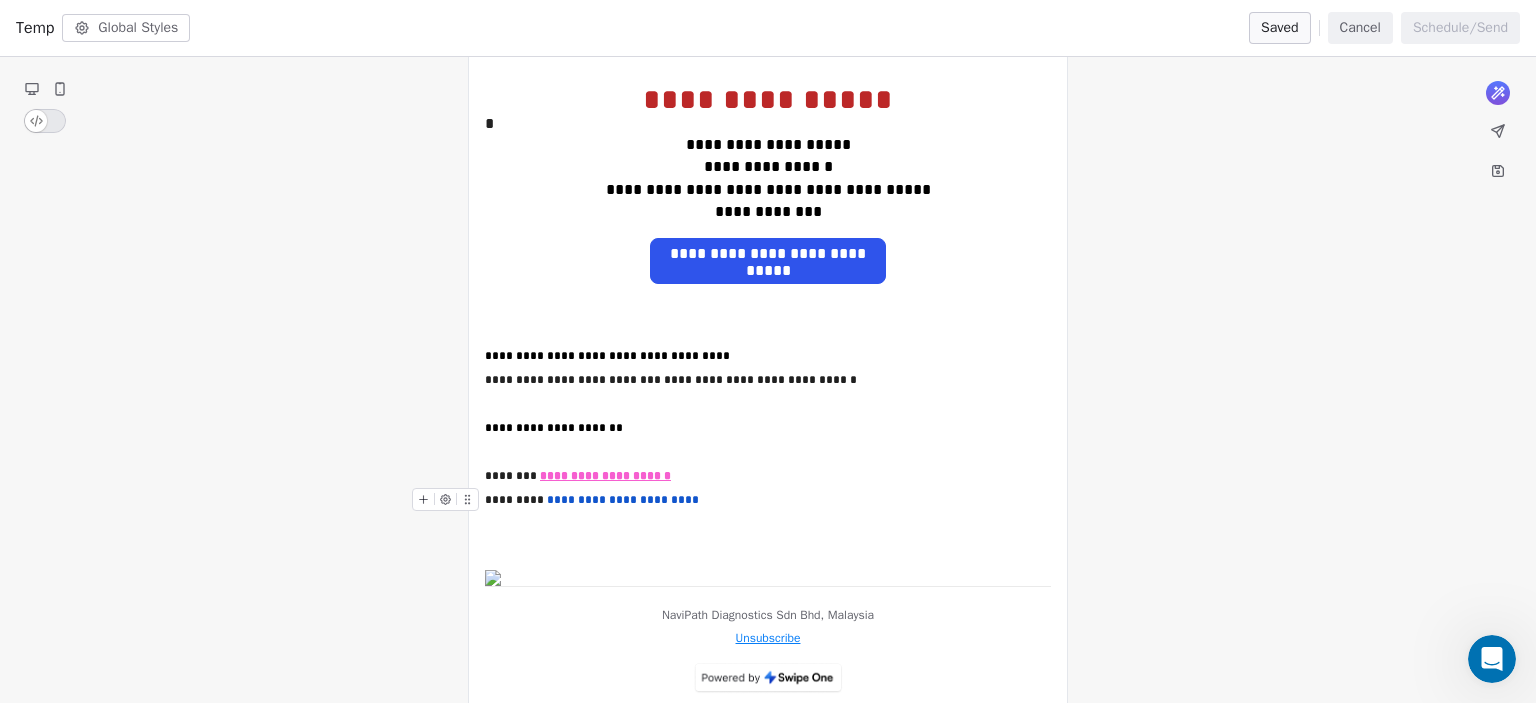click at bounding box center [467, 499] 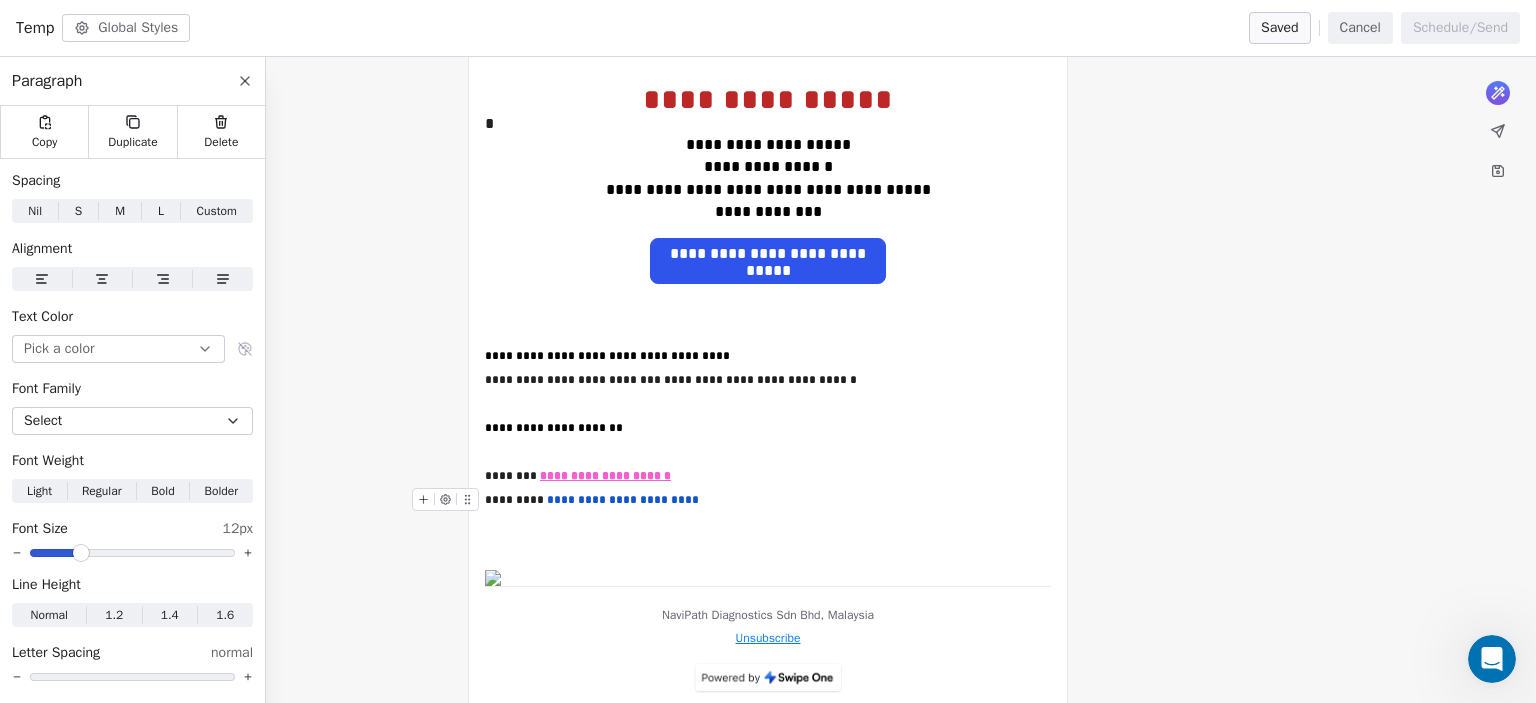 click 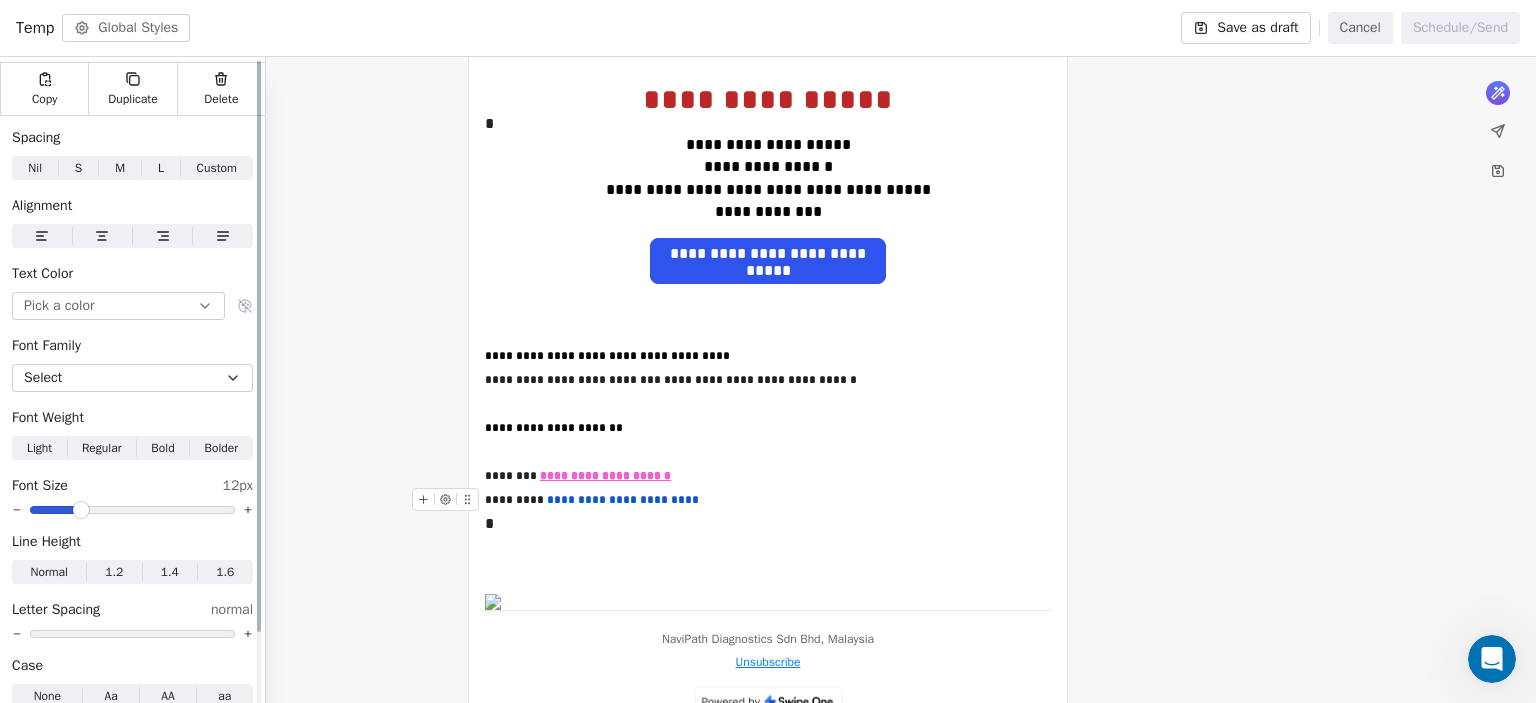 scroll, scrollTop: 84, scrollLeft: 0, axis: vertical 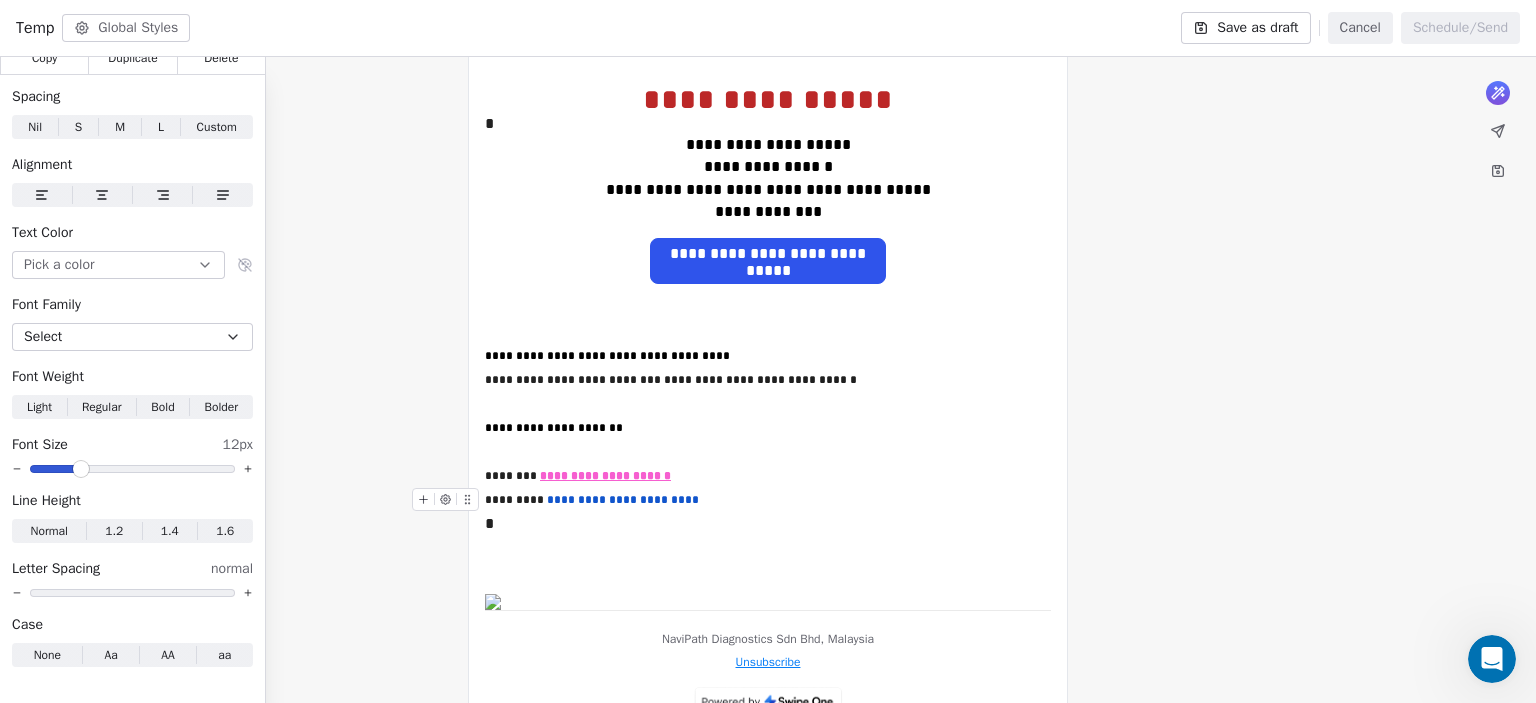 drag, startPoint x: 387, startPoint y: 267, endPoint x: 375, endPoint y: 259, distance: 14.422205 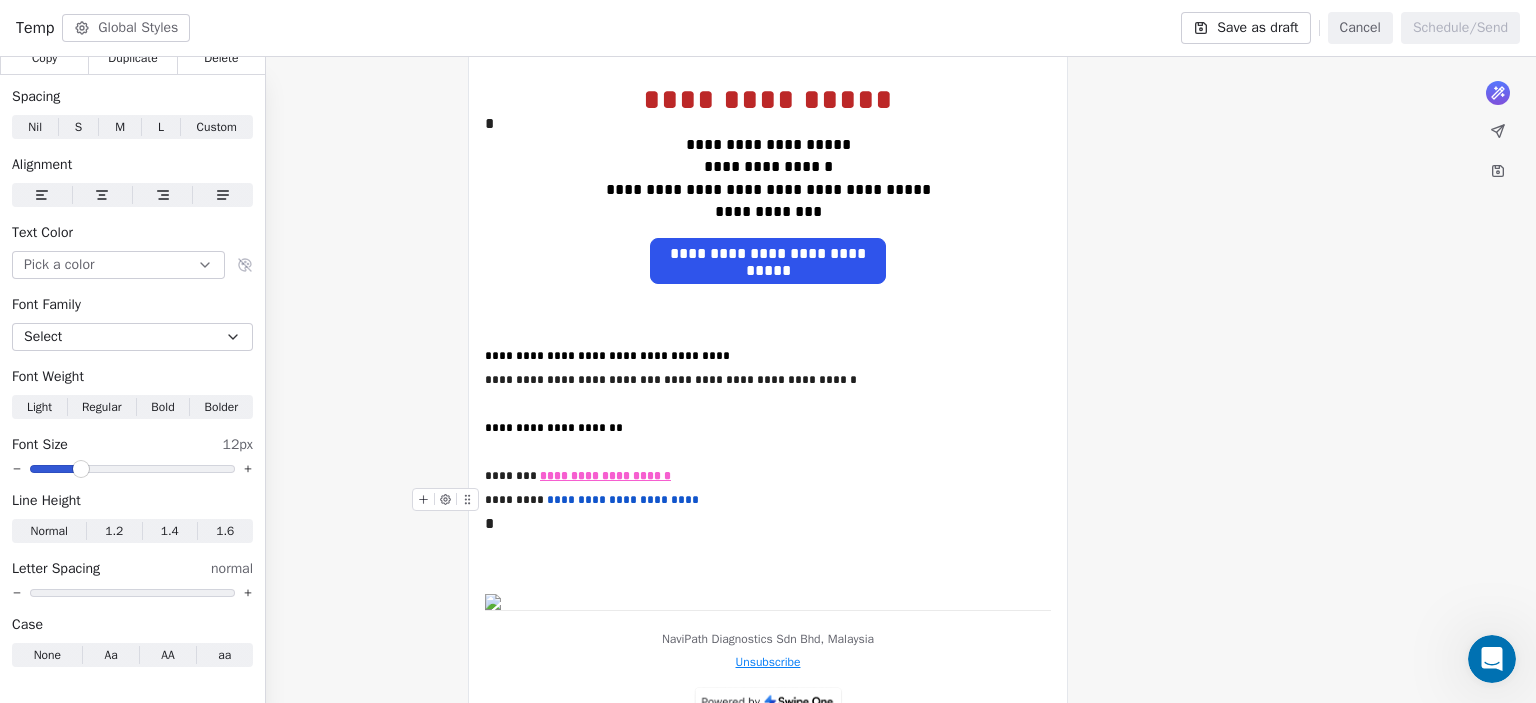click on "**********" at bounding box center [768, 152] 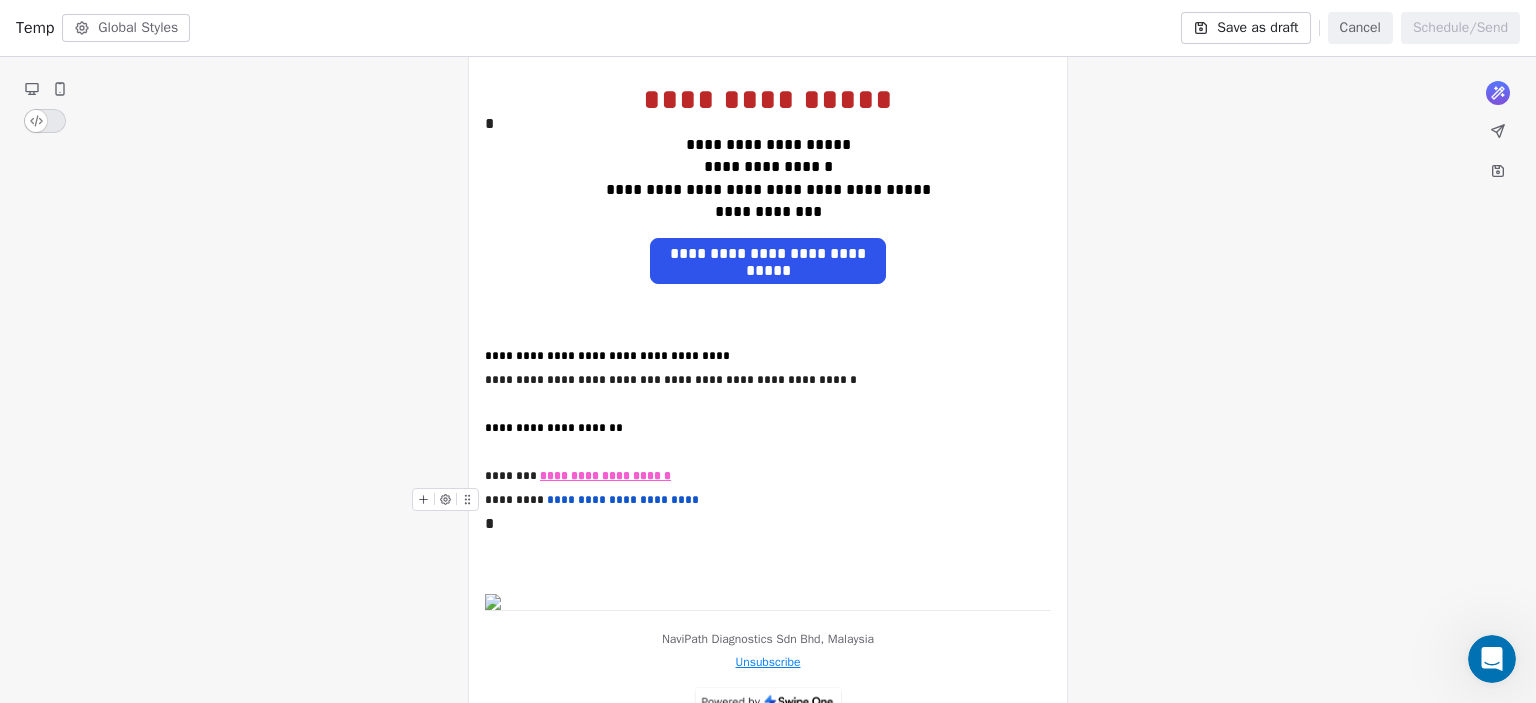 click on "**********" at bounding box center [768, 152] 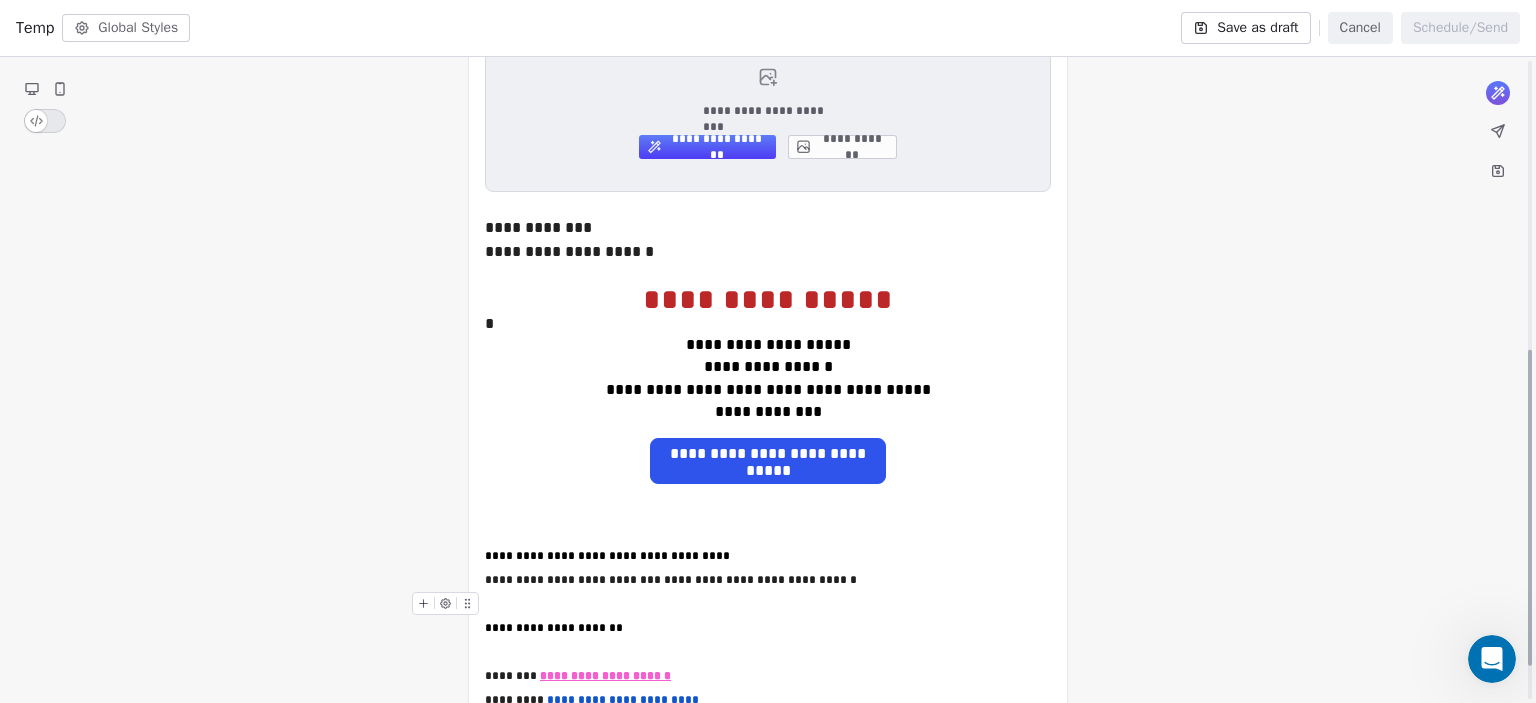 scroll, scrollTop: 658, scrollLeft: 0, axis: vertical 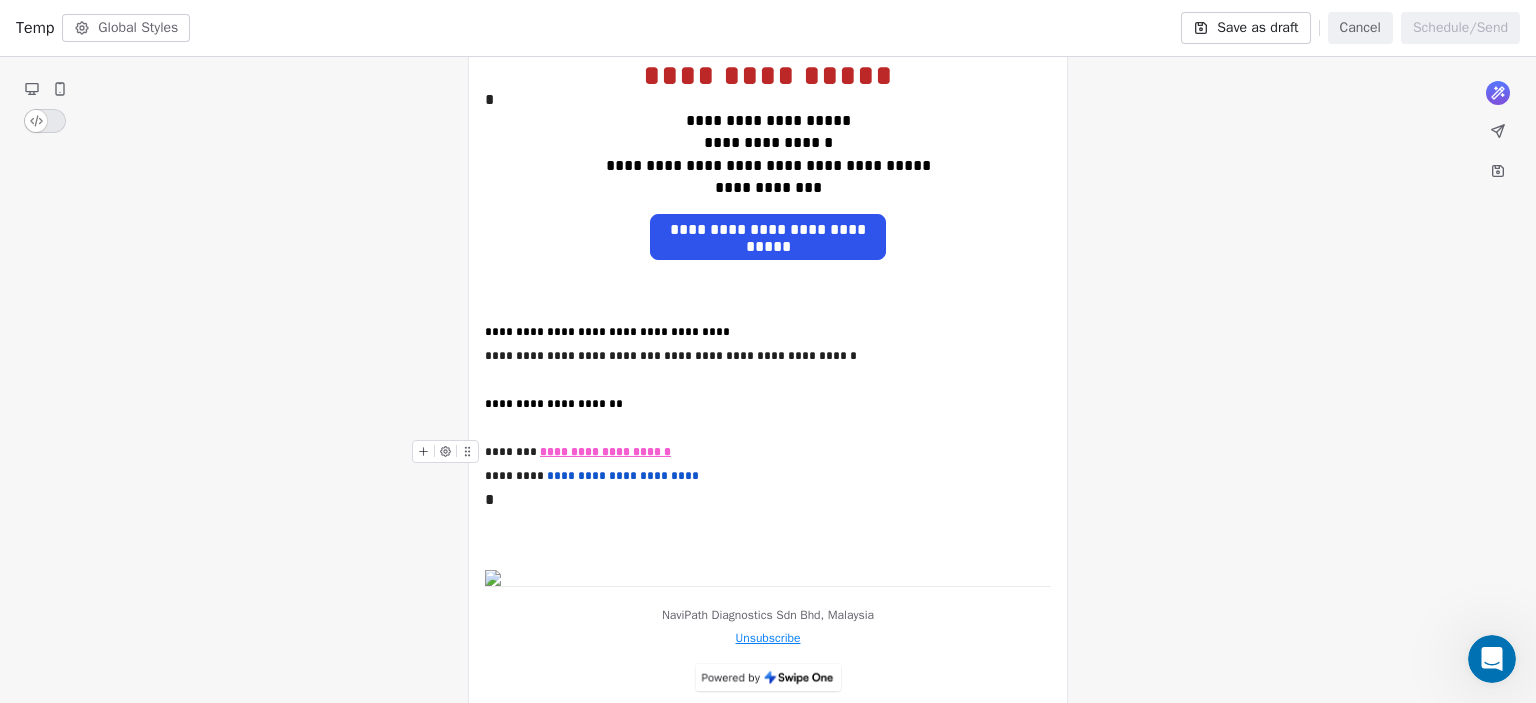 click 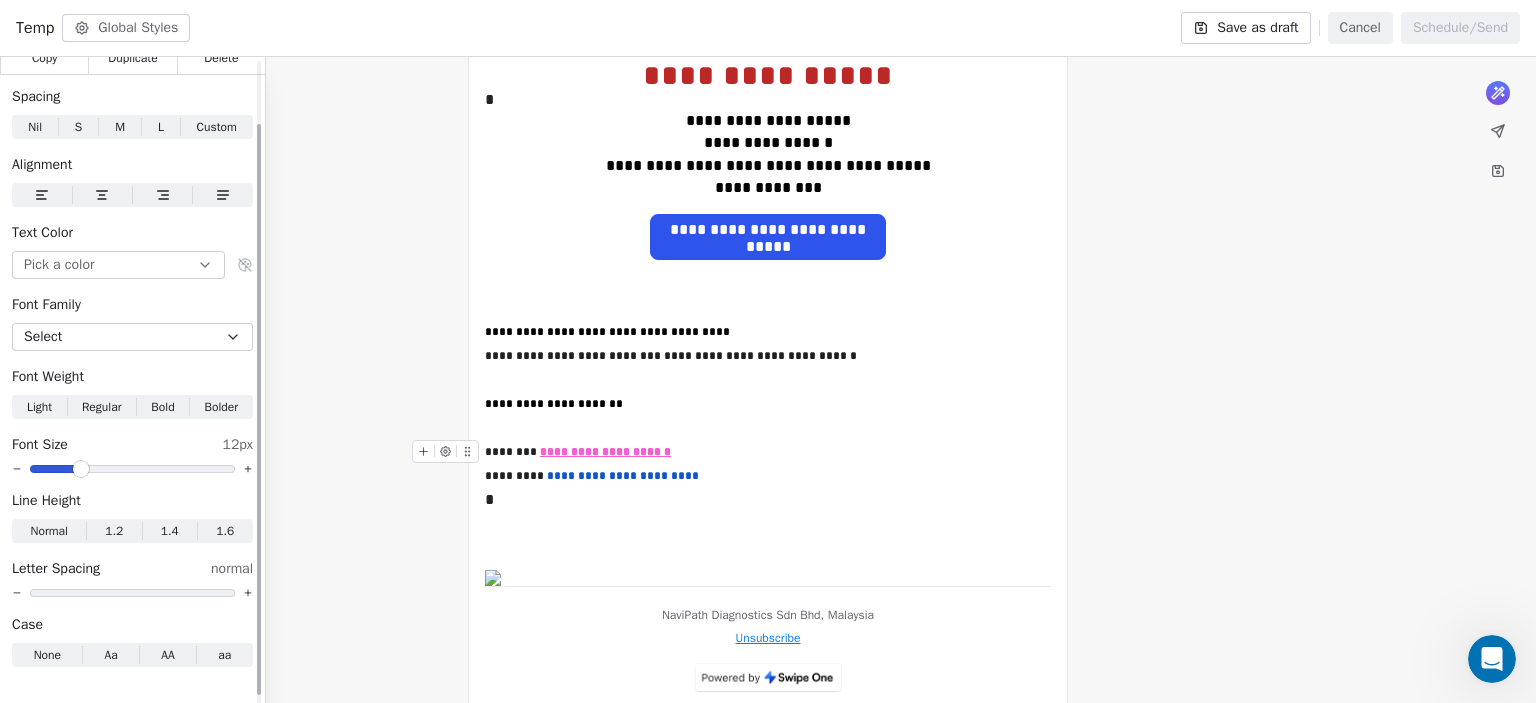 scroll, scrollTop: 0, scrollLeft: 0, axis: both 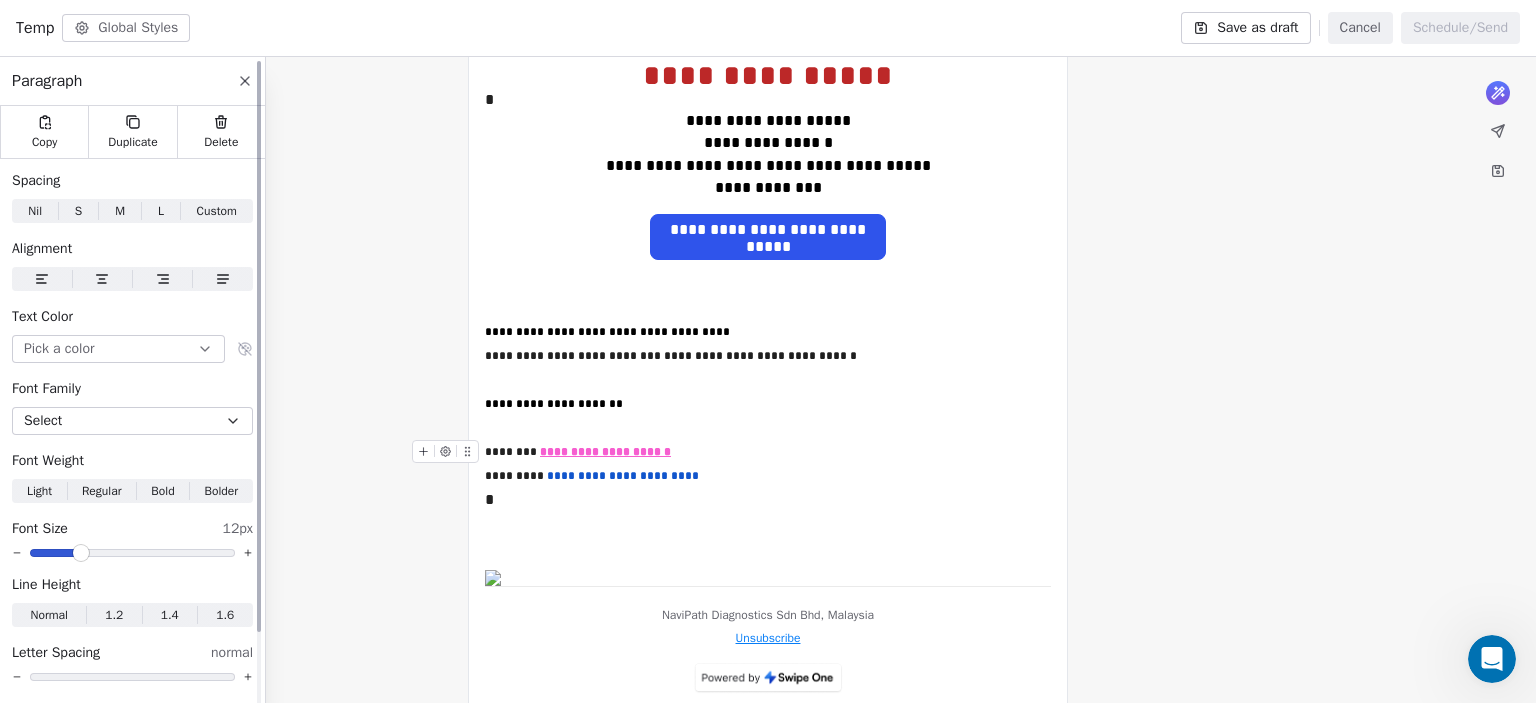 click 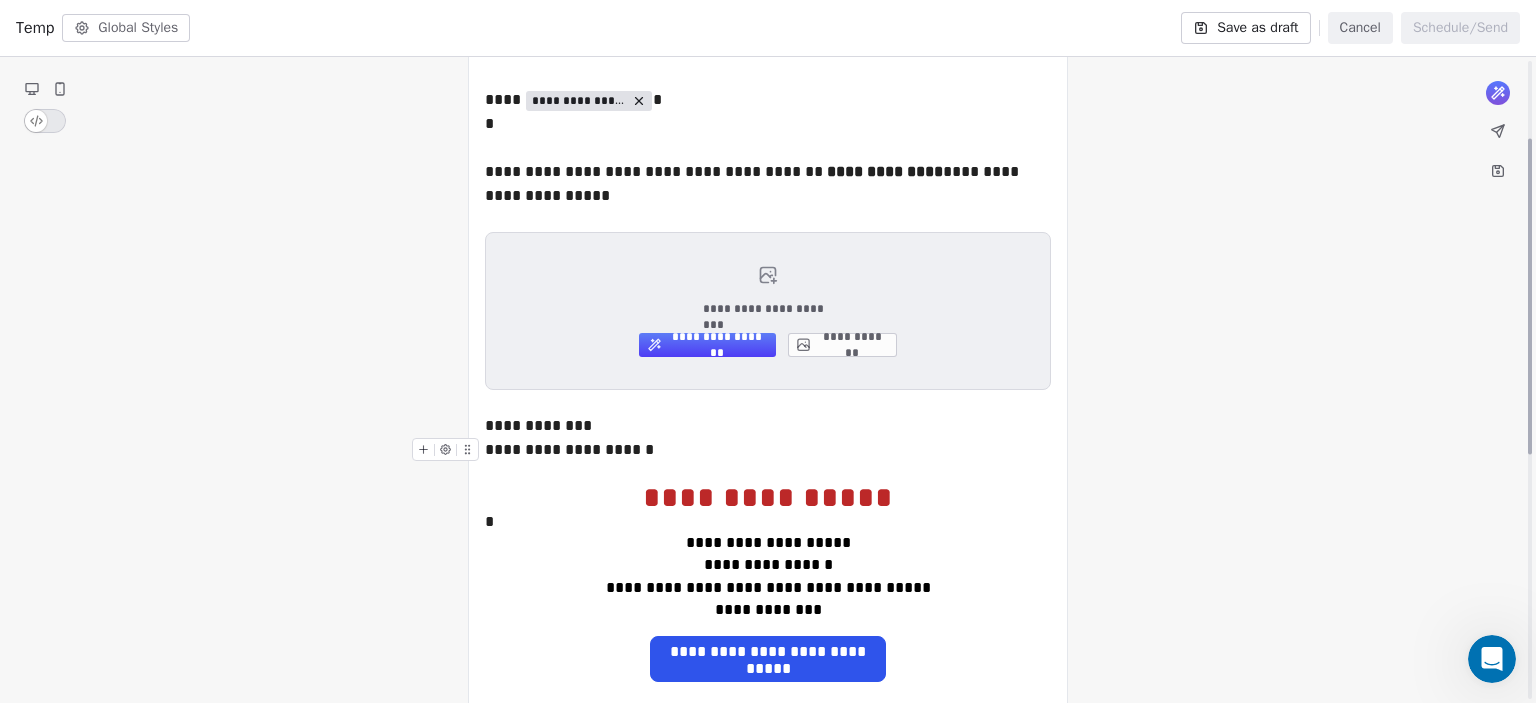 scroll, scrollTop: 158, scrollLeft: 0, axis: vertical 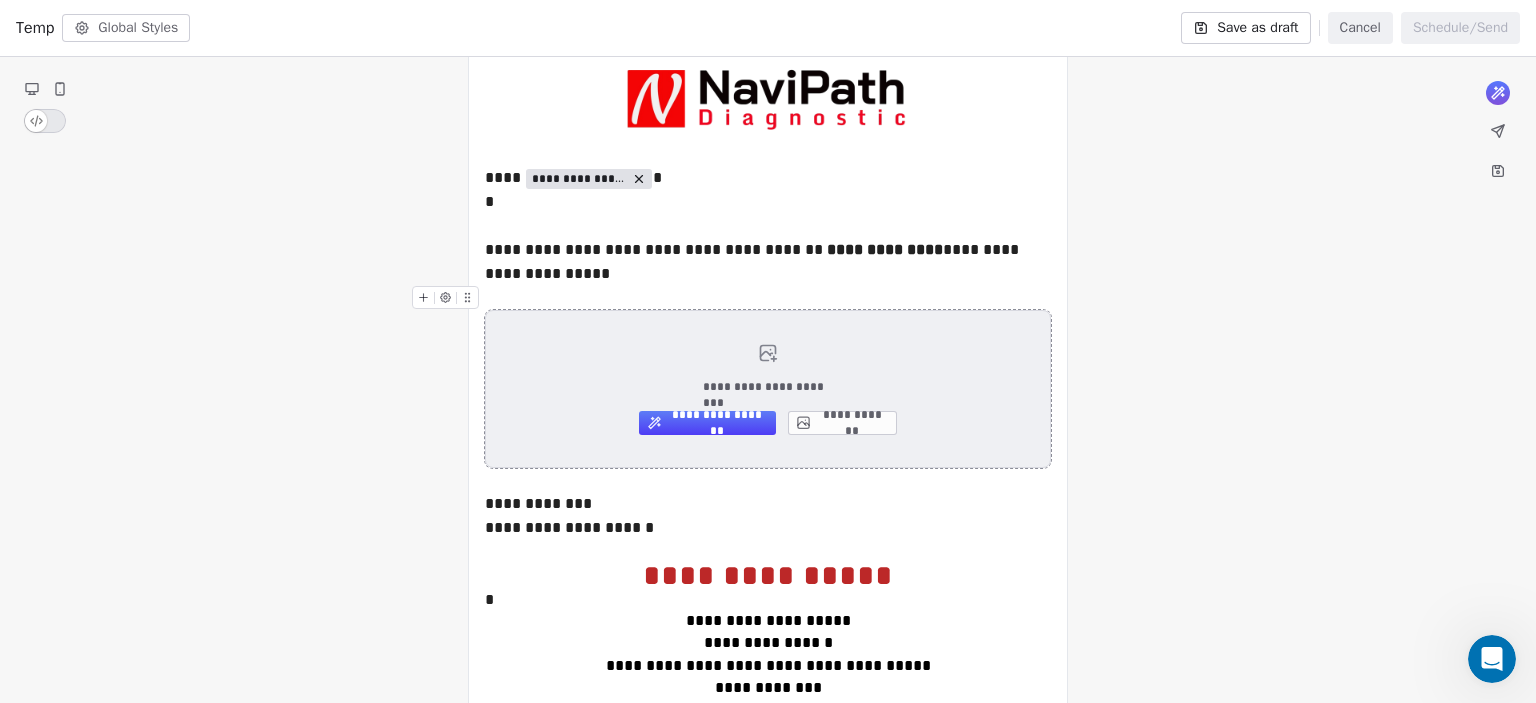 click on "**********" at bounding box center (842, 423) 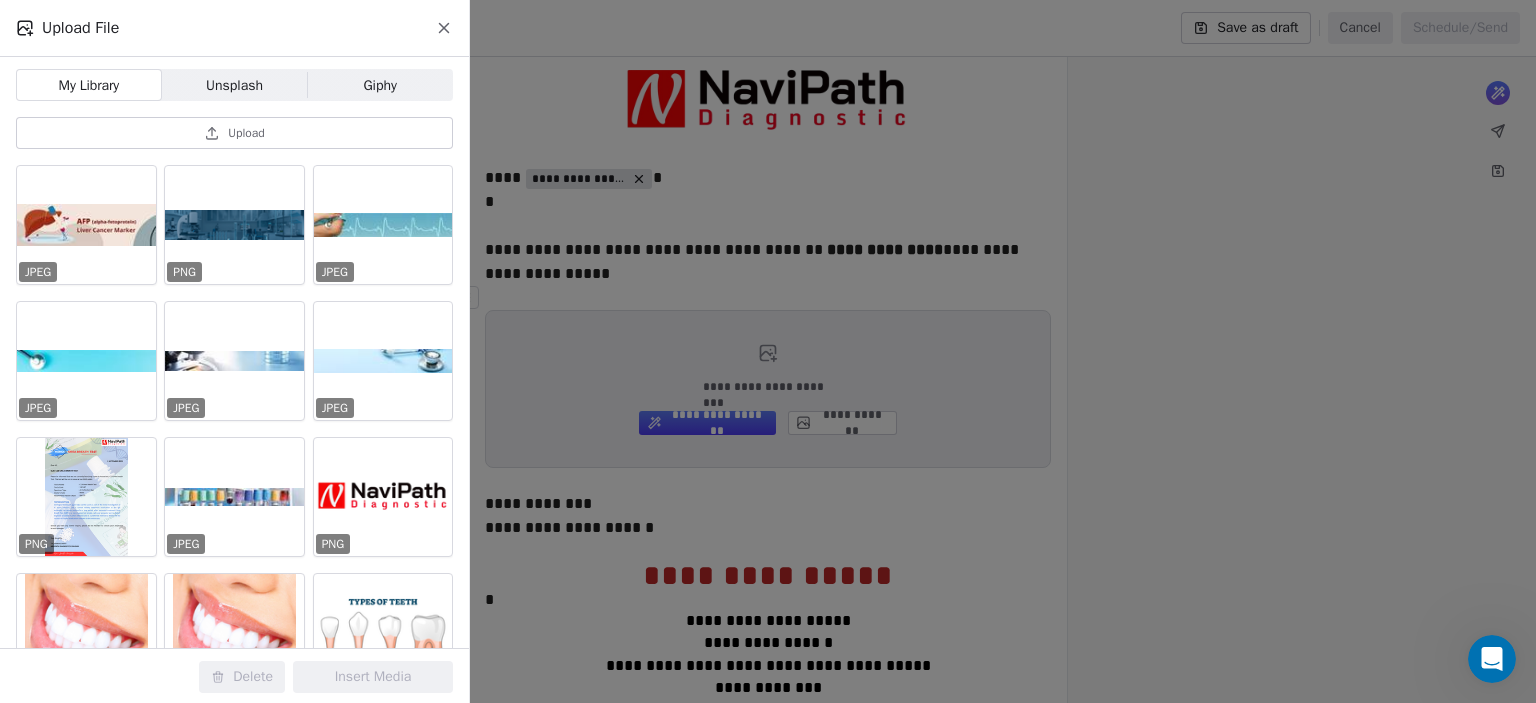 click 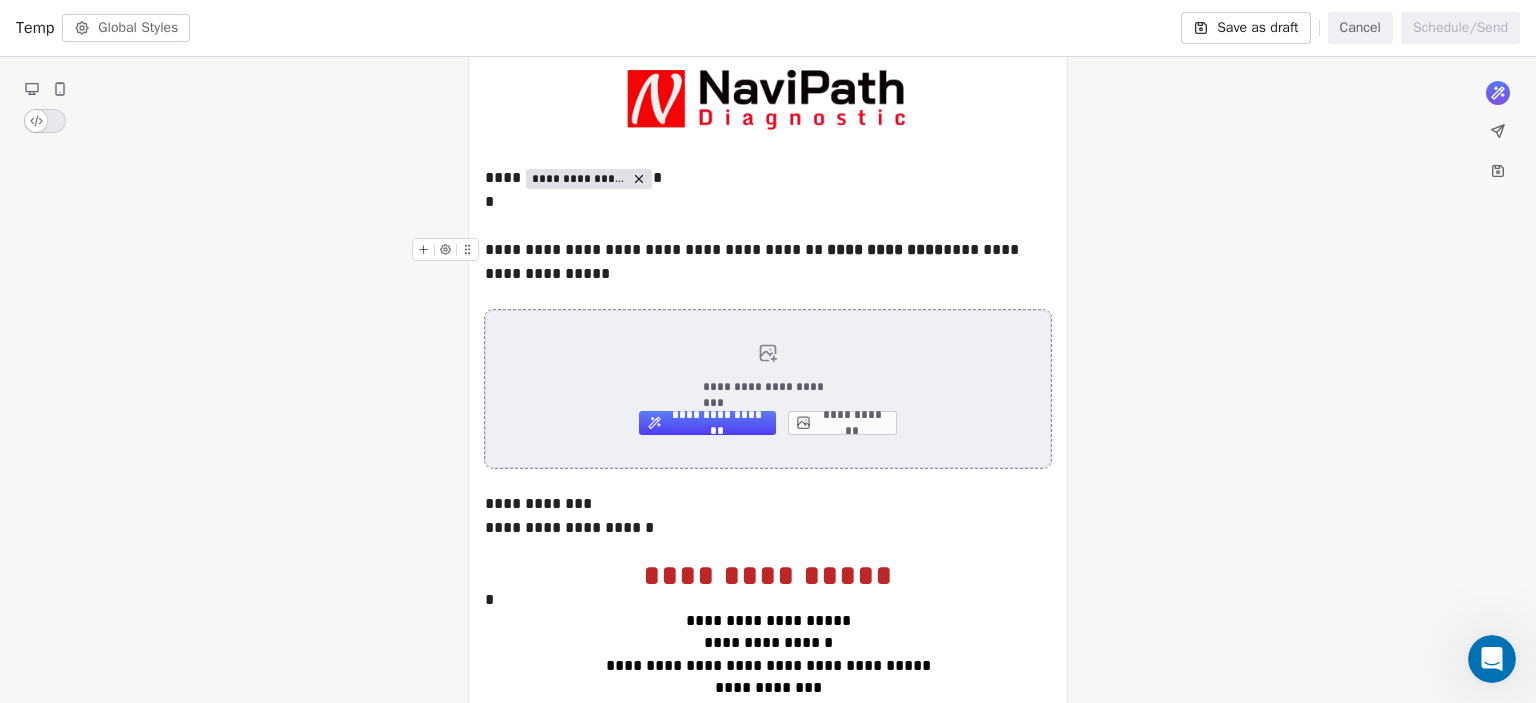 click on "**********" at bounding box center (842, 423) 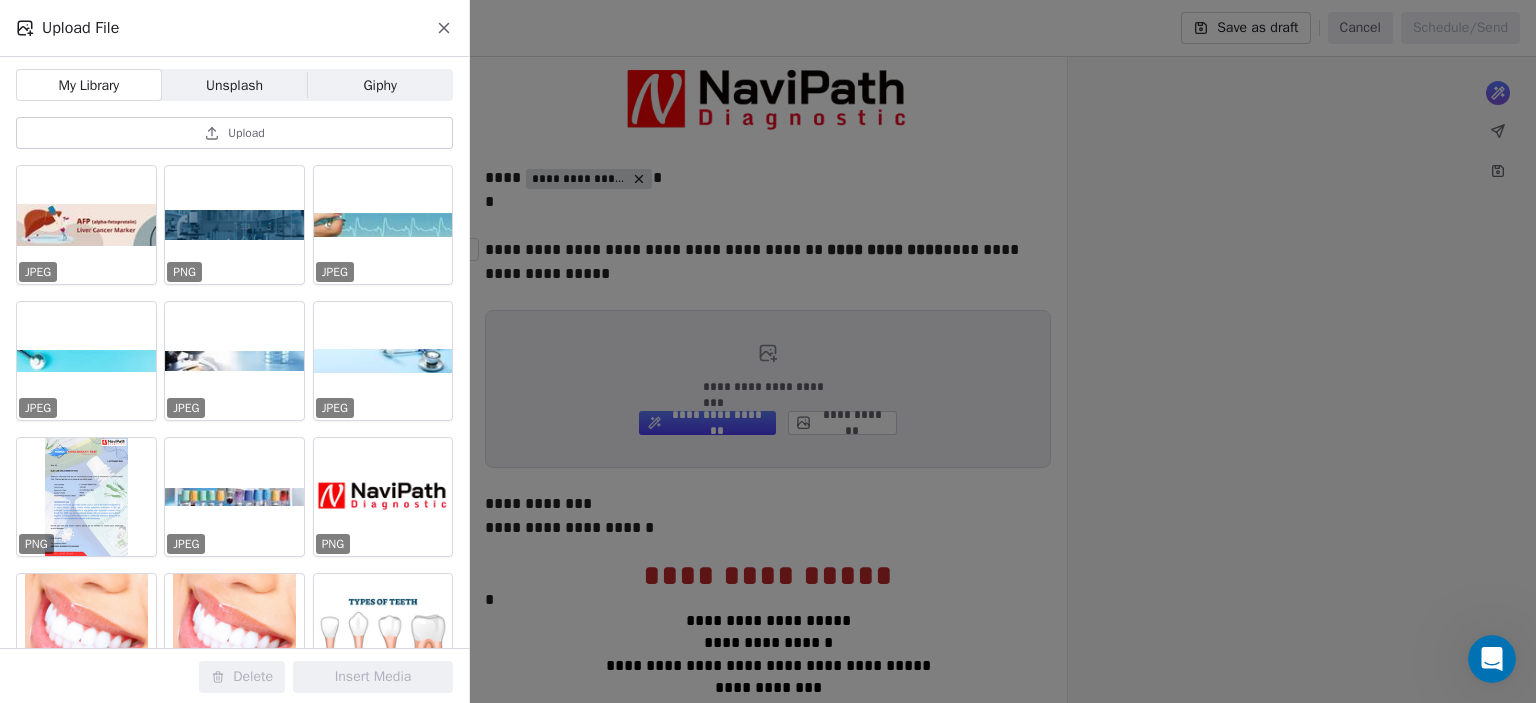 click on "Upload" at bounding box center (246, 133) 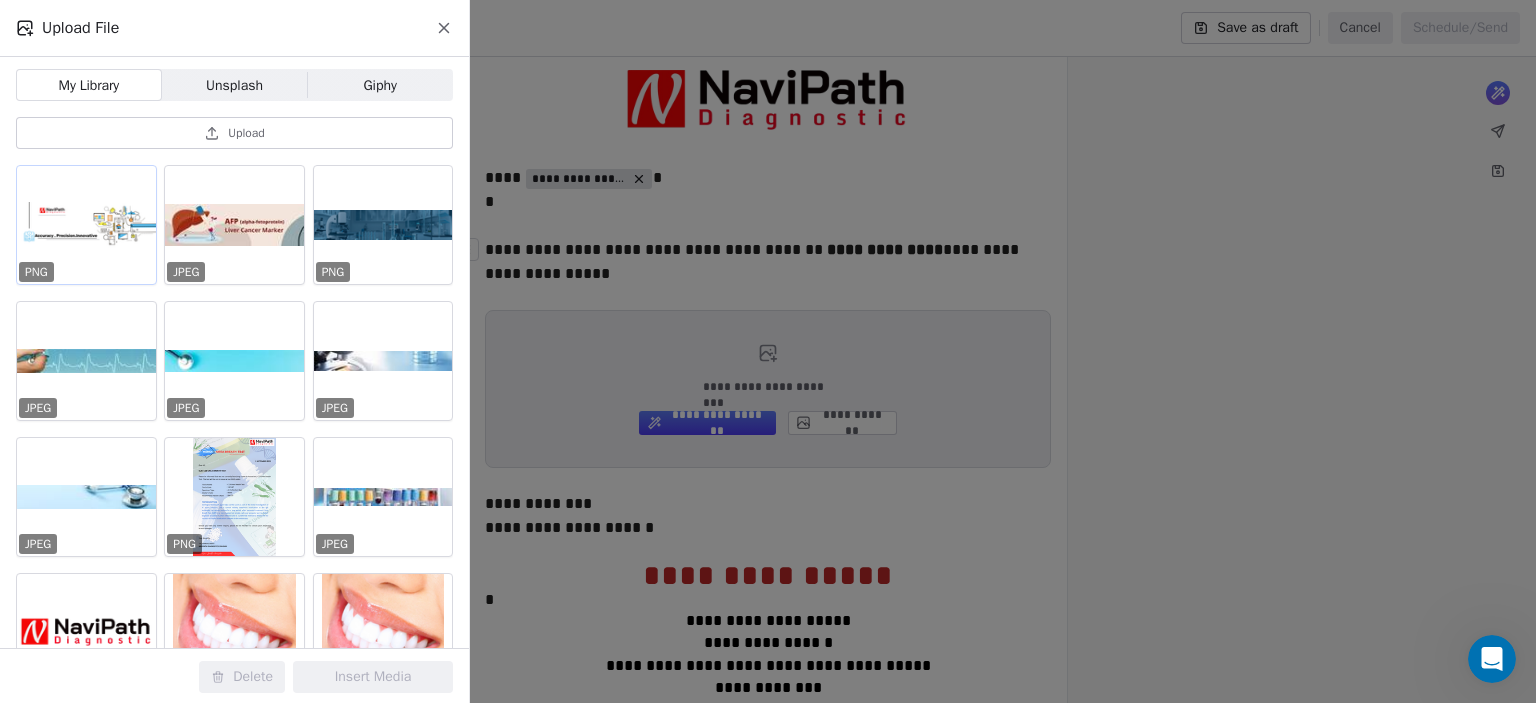 click at bounding box center [86, 225] 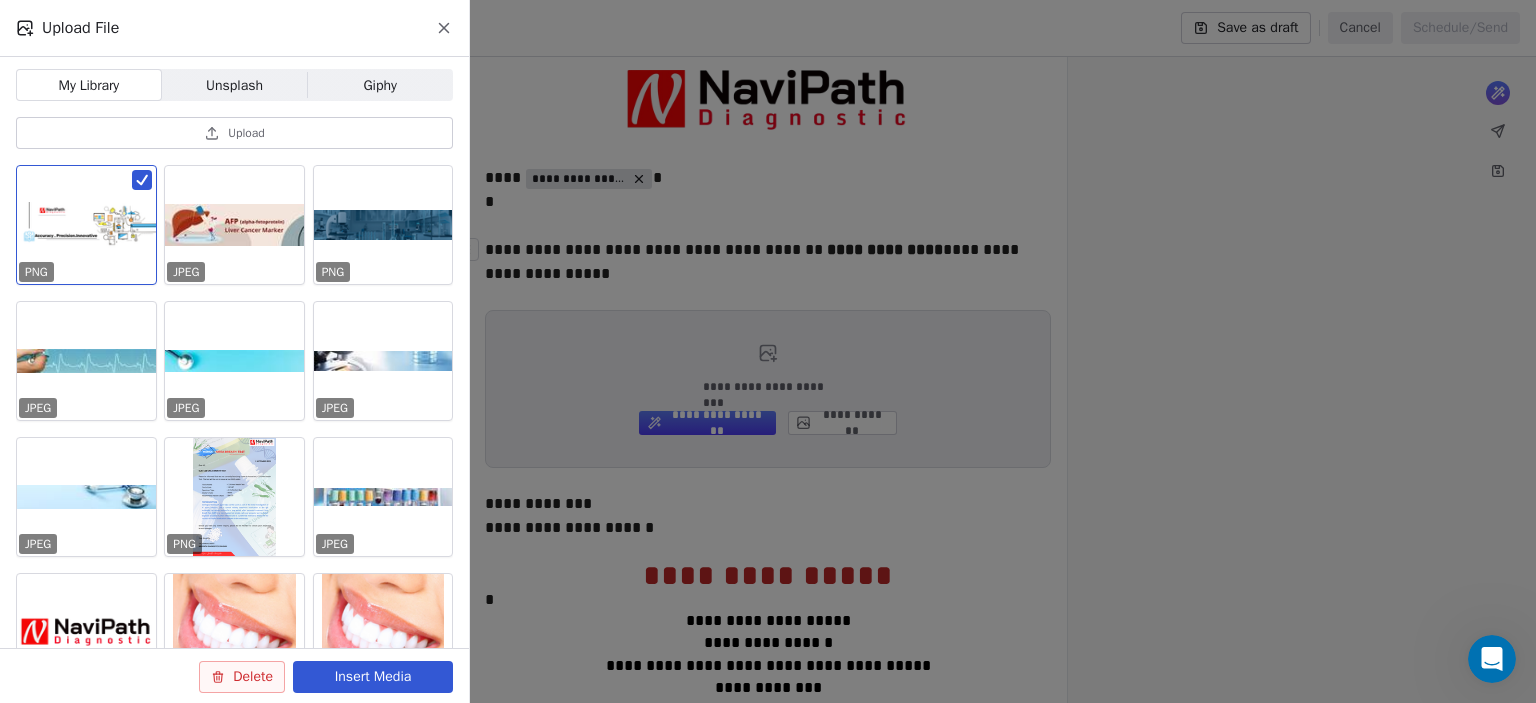 click at bounding box center [86, 225] 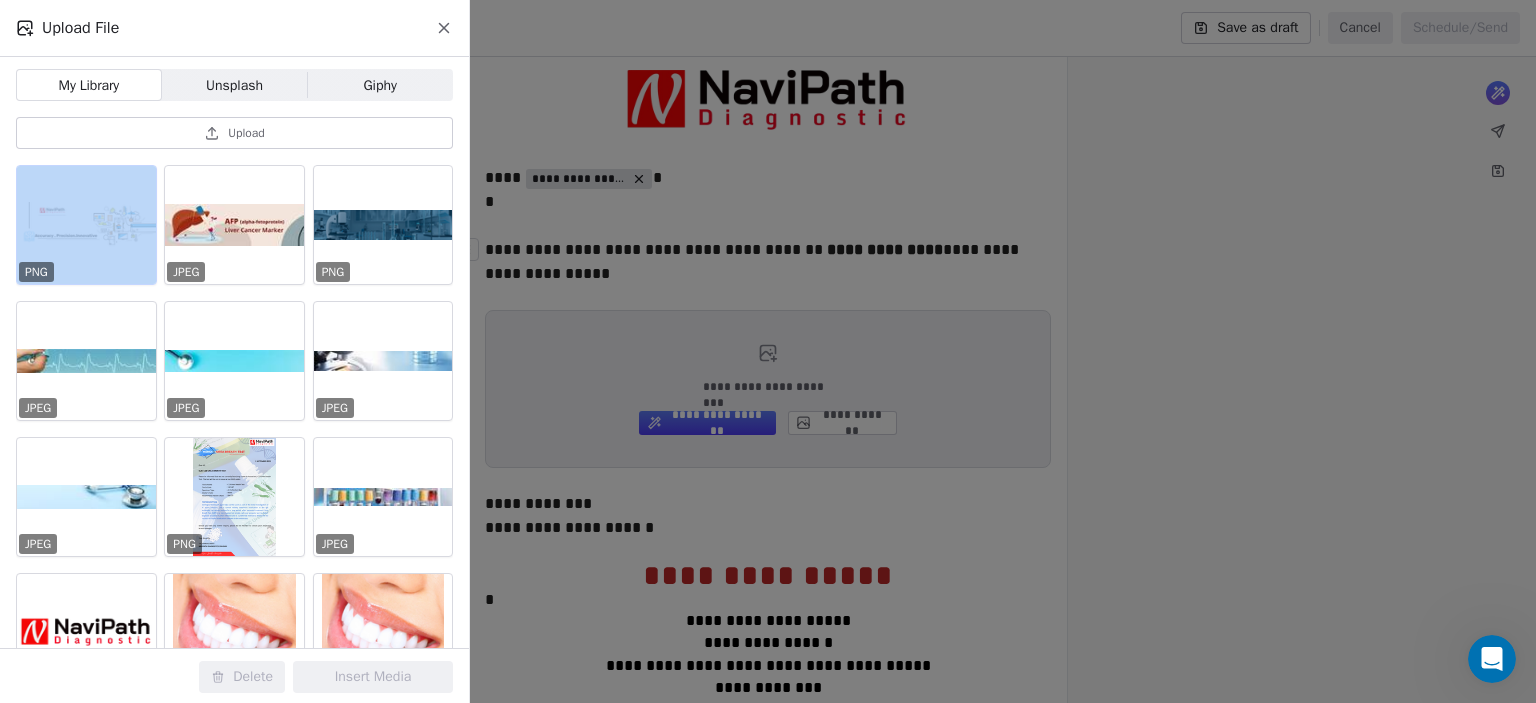 click at bounding box center (86, 225) 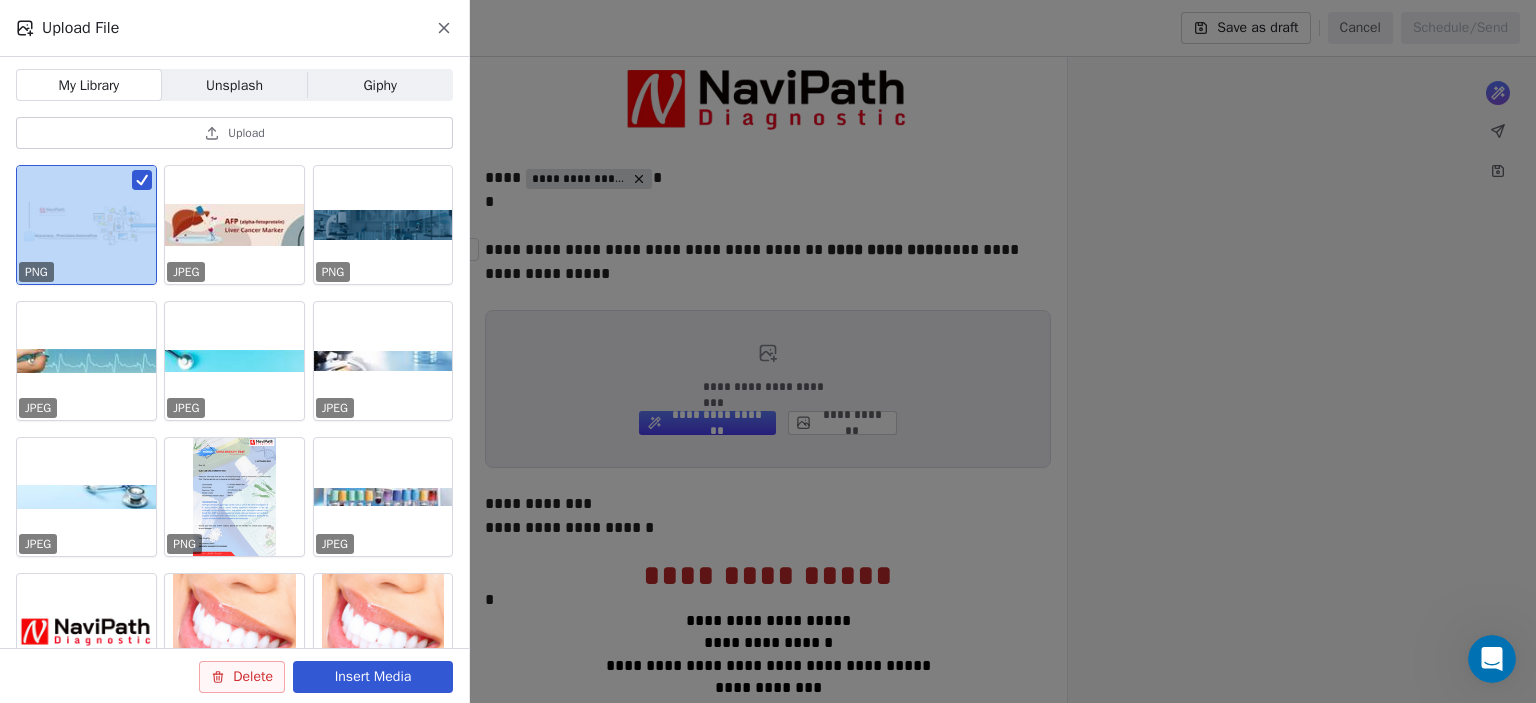 click at bounding box center [86, 225] 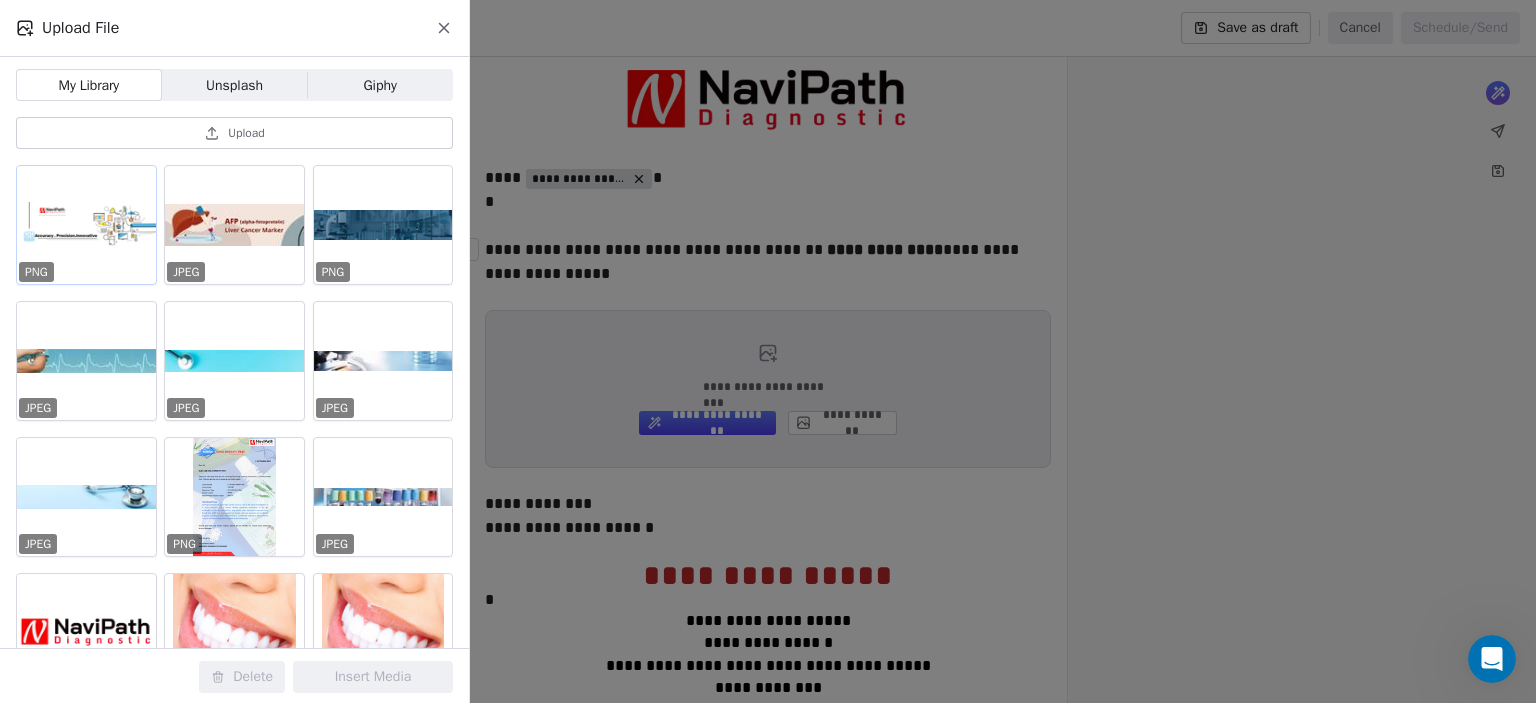 click at bounding box center [86, 225] 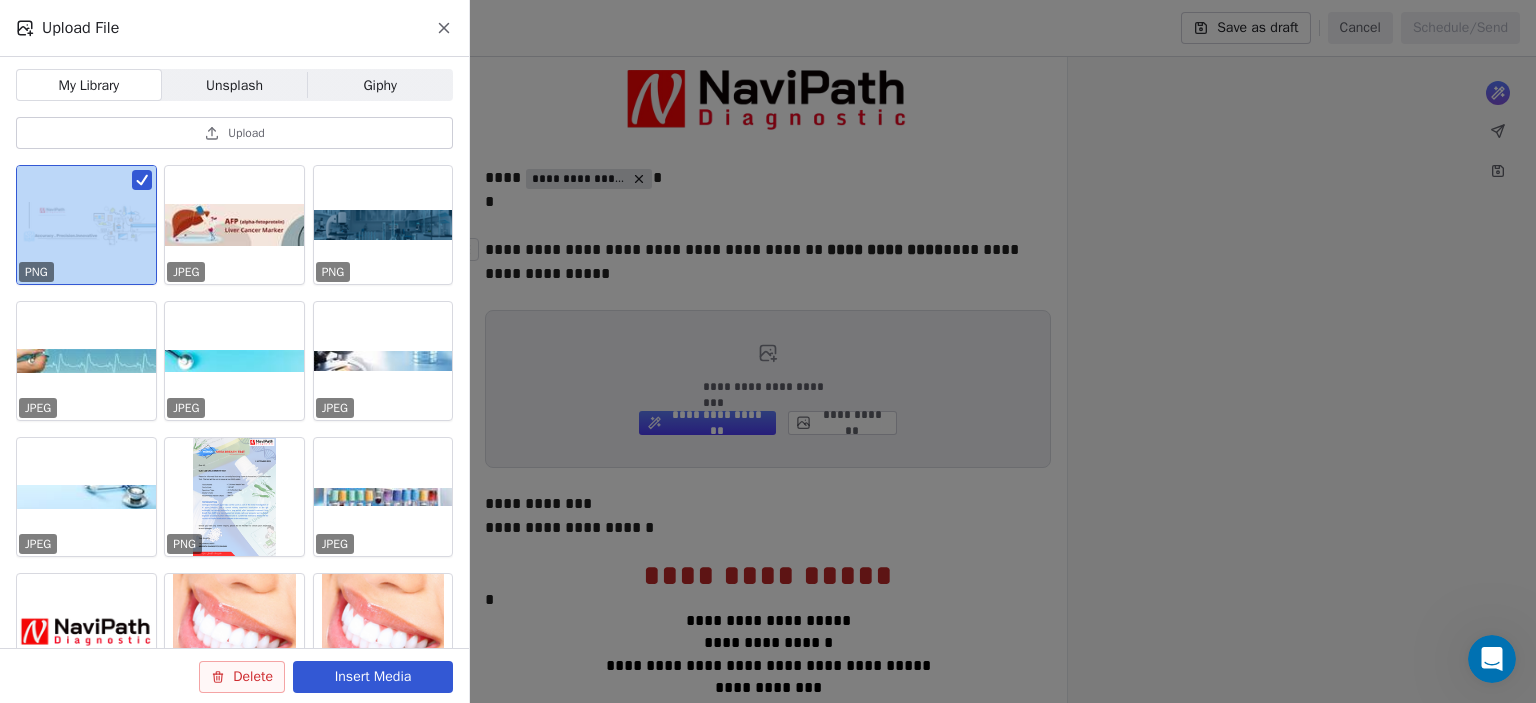 click at bounding box center (86, 225) 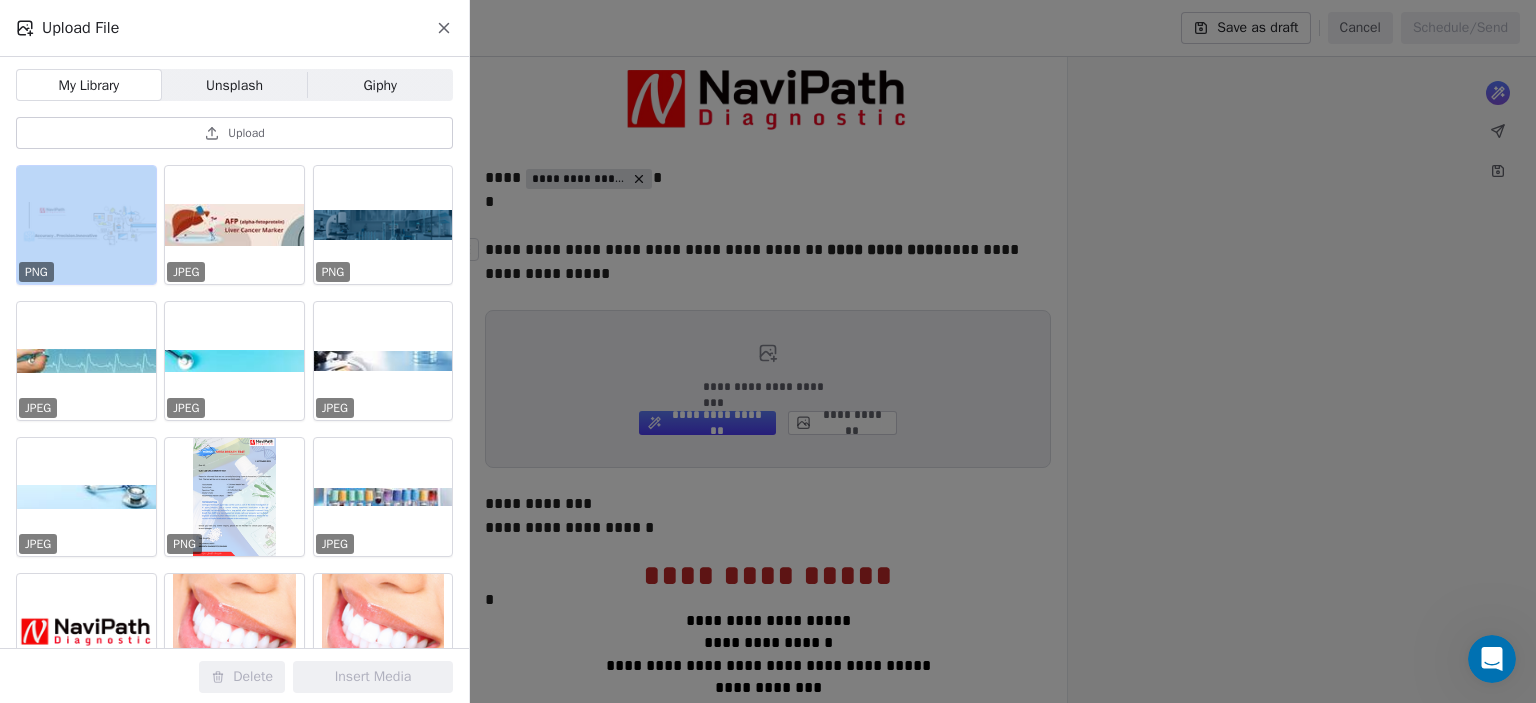 click at bounding box center (86, 225) 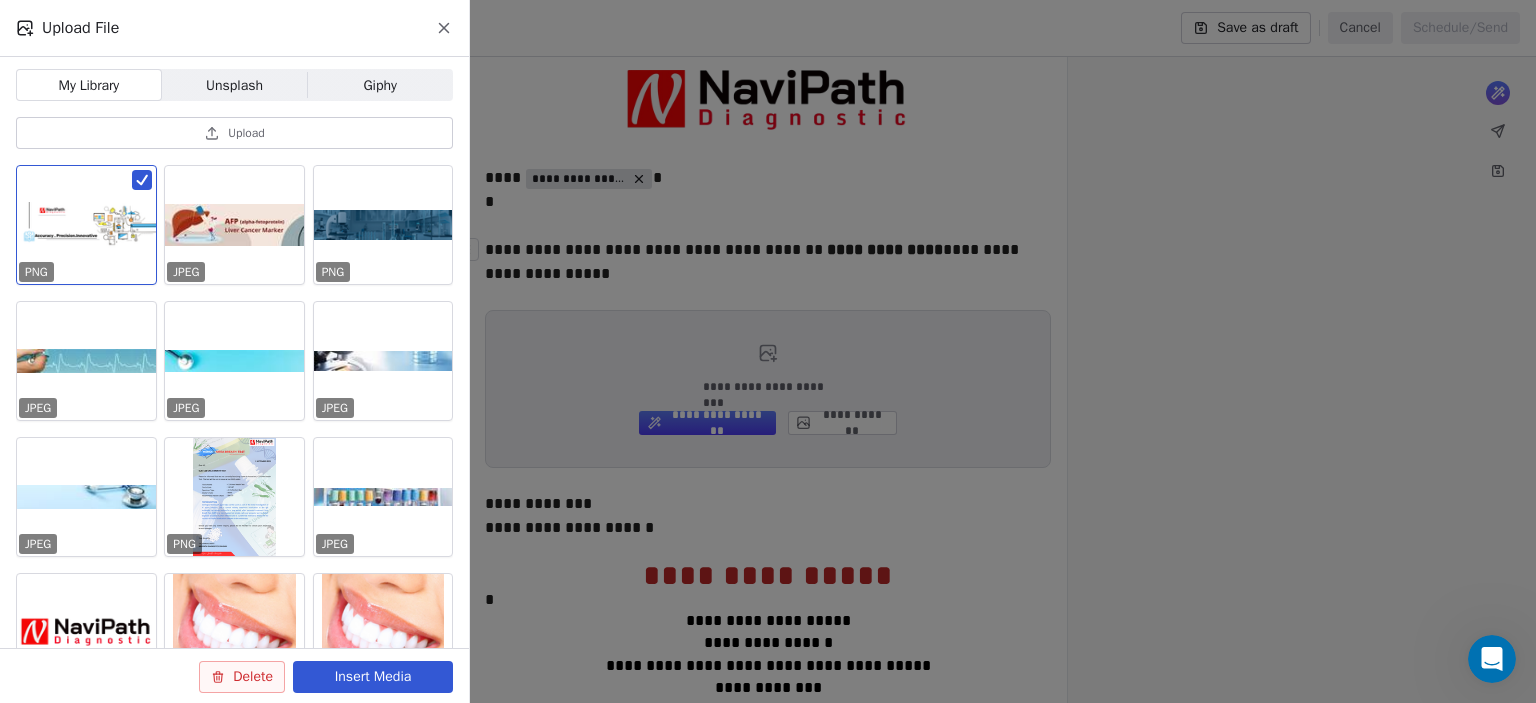 click on "Insert Media" at bounding box center (373, 677) 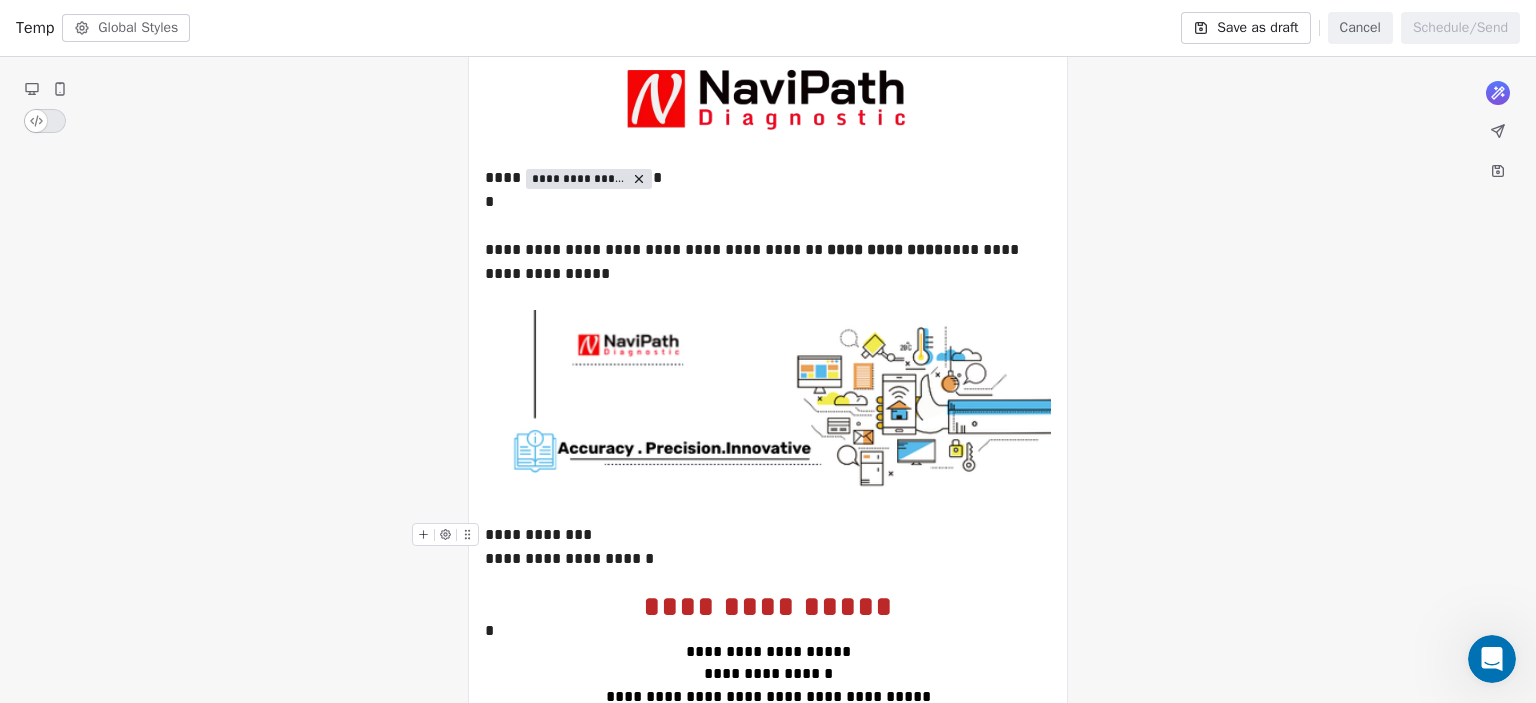 click on "**********" at bounding box center [768, 643] 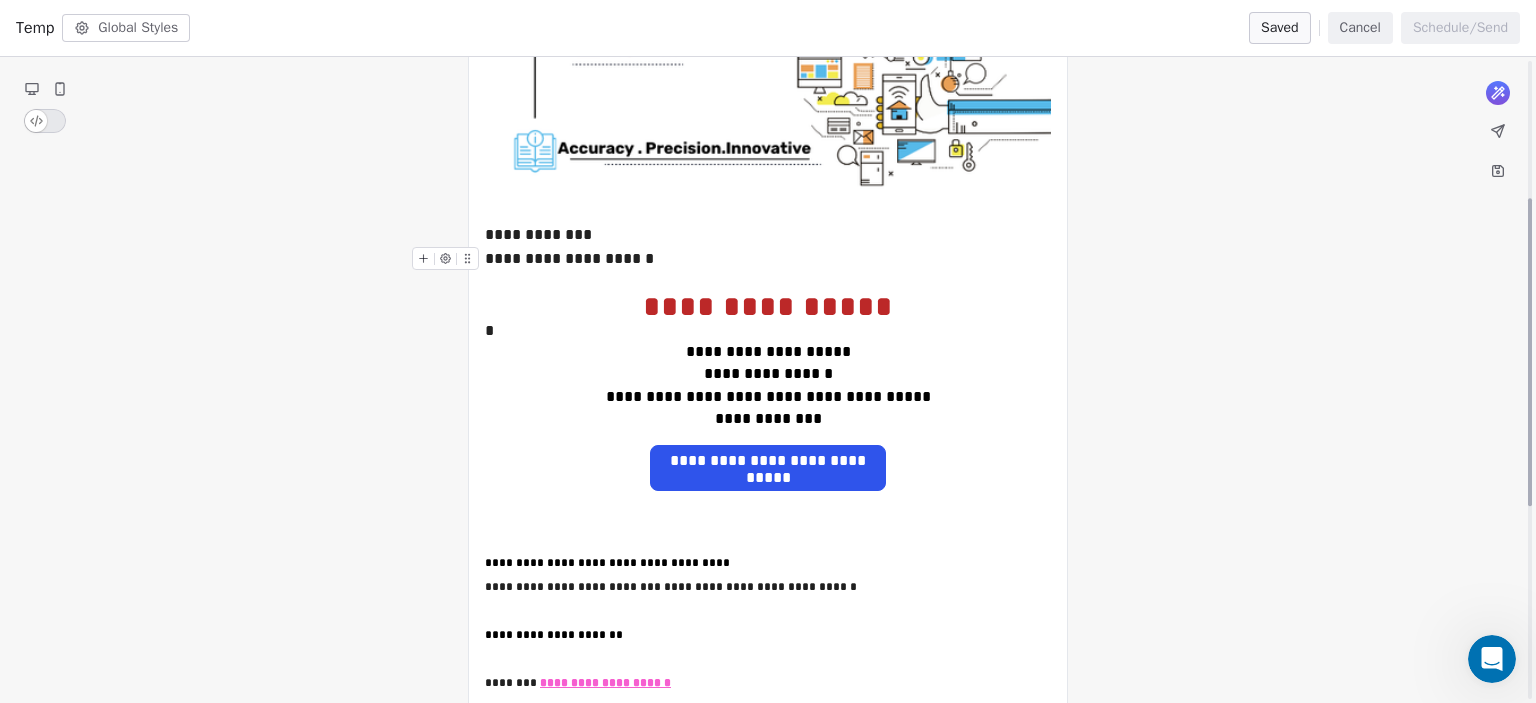 scroll, scrollTop: 158, scrollLeft: 0, axis: vertical 